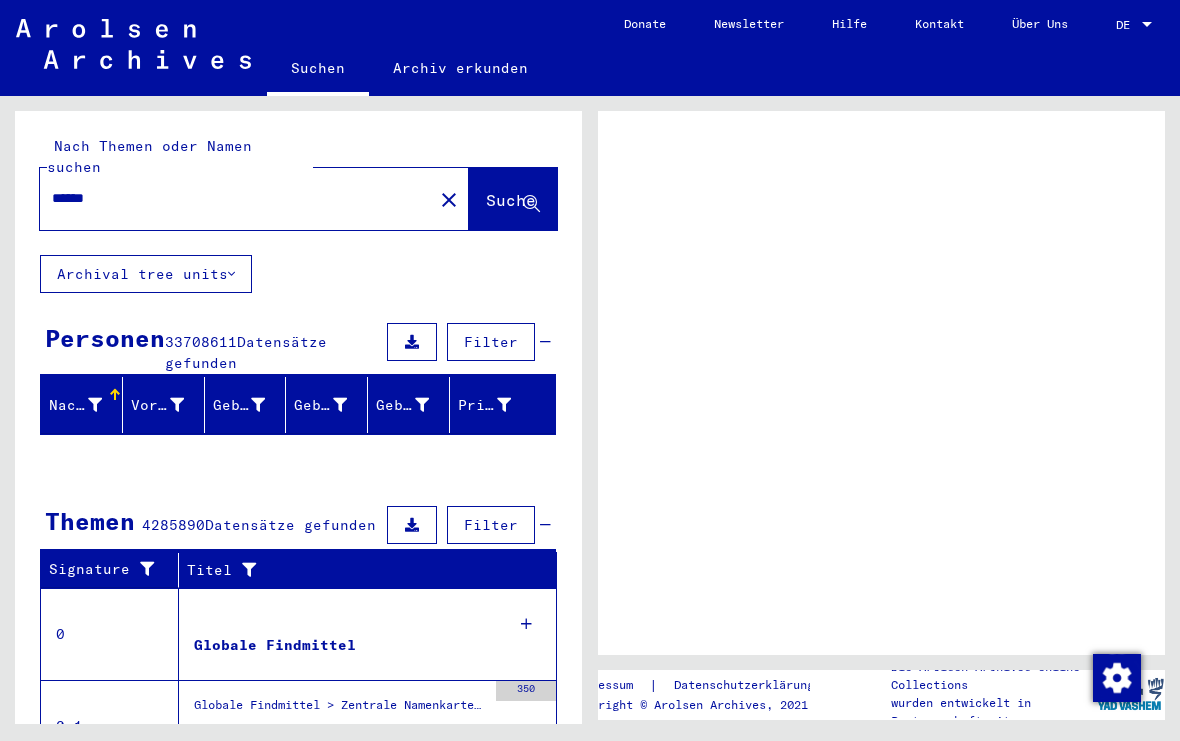 scroll, scrollTop: 0, scrollLeft: 0, axis: both 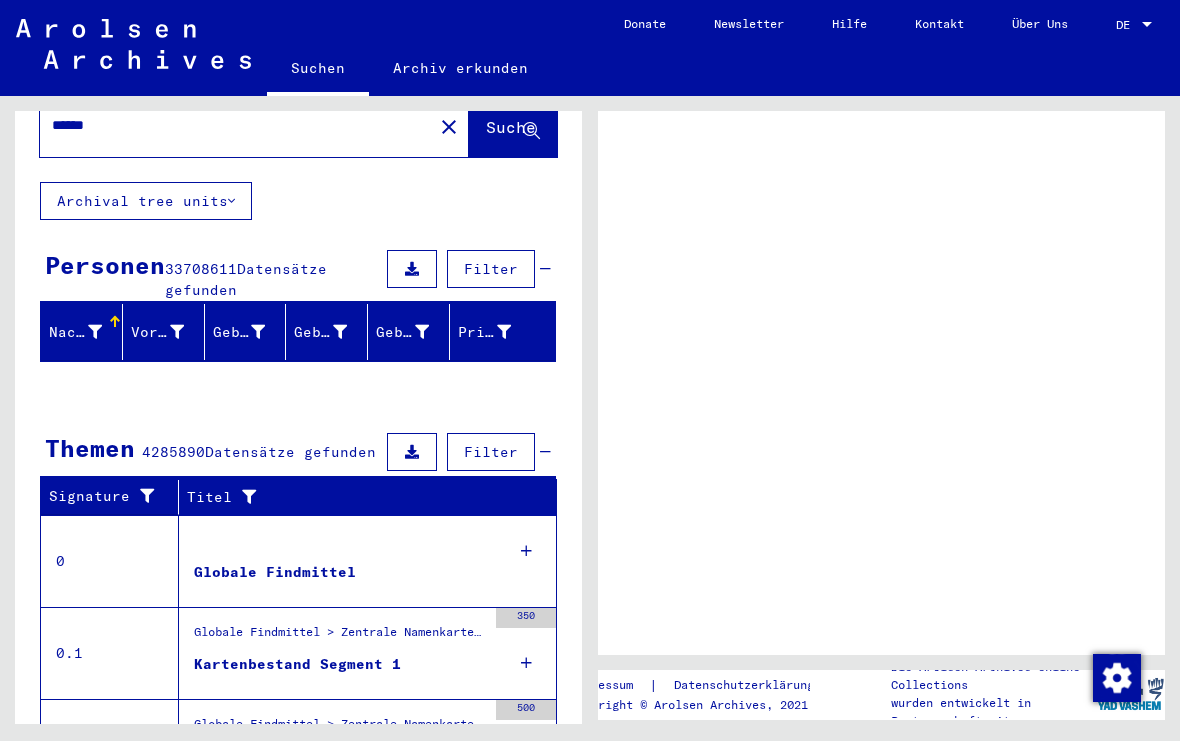 click on "Nachname" at bounding box center [88, 332] 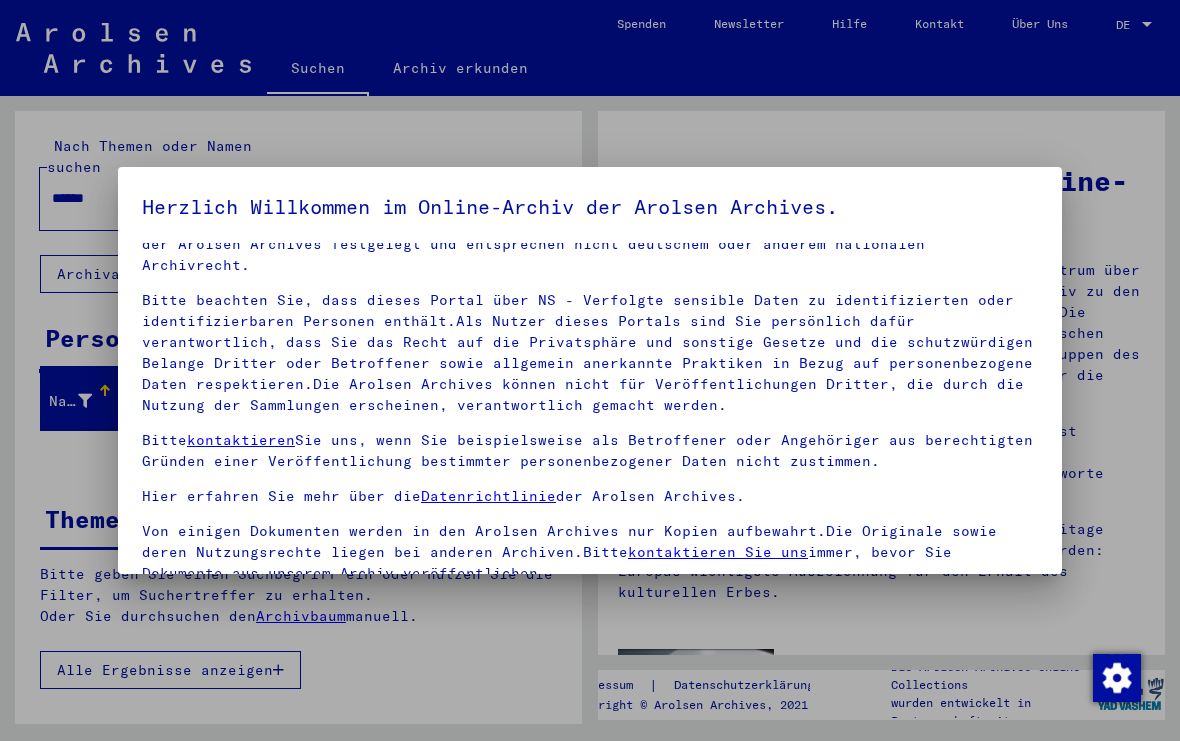 scroll, scrollTop: 0, scrollLeft: 0, axis: both 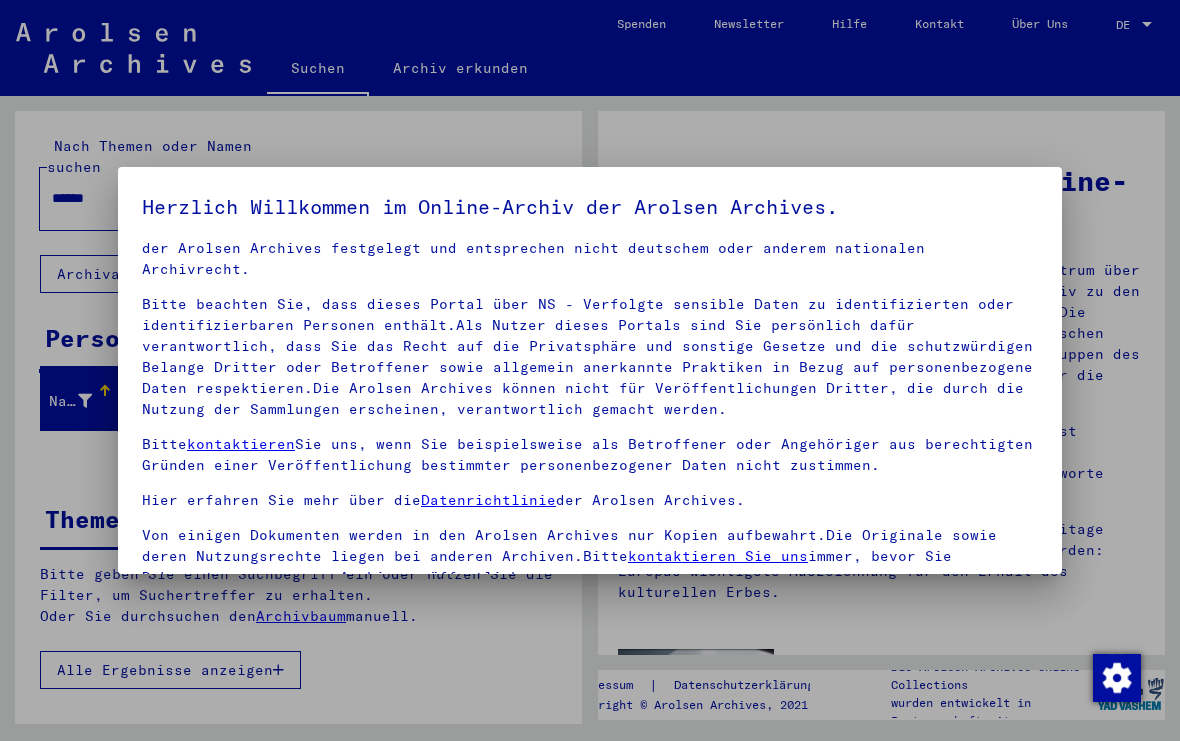 click at bounding box center [590, 370] 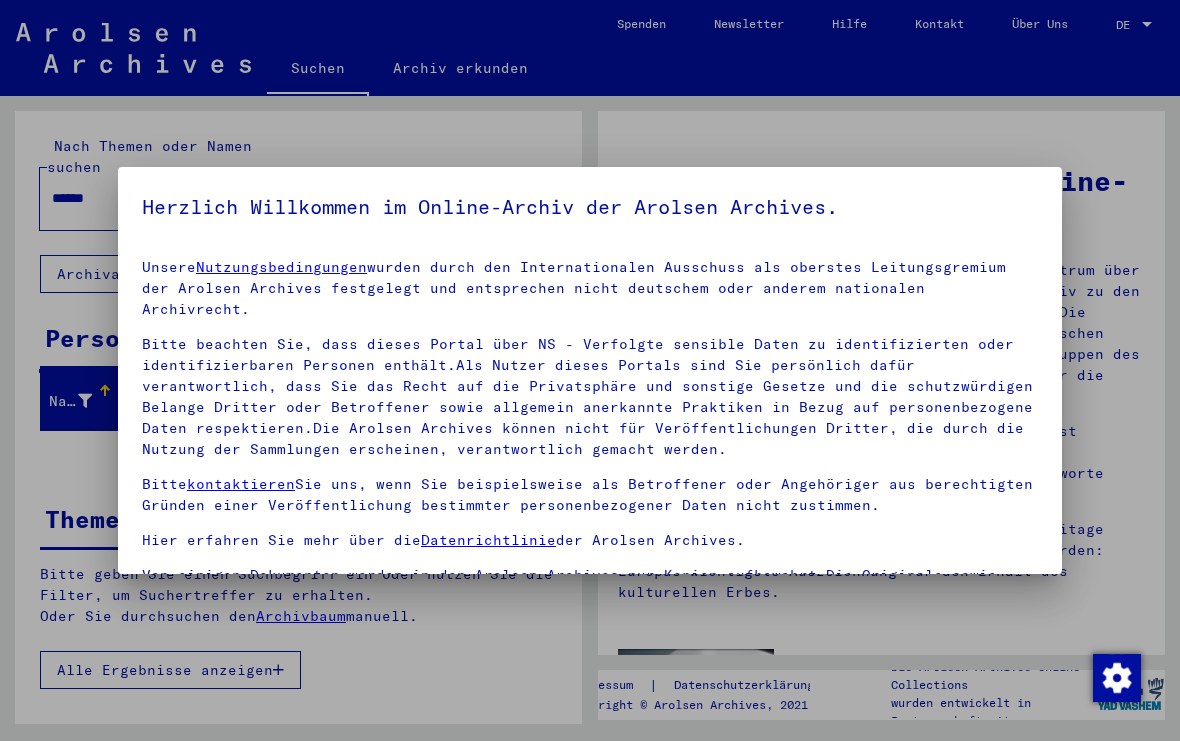 click at bounding box center [590, 370] 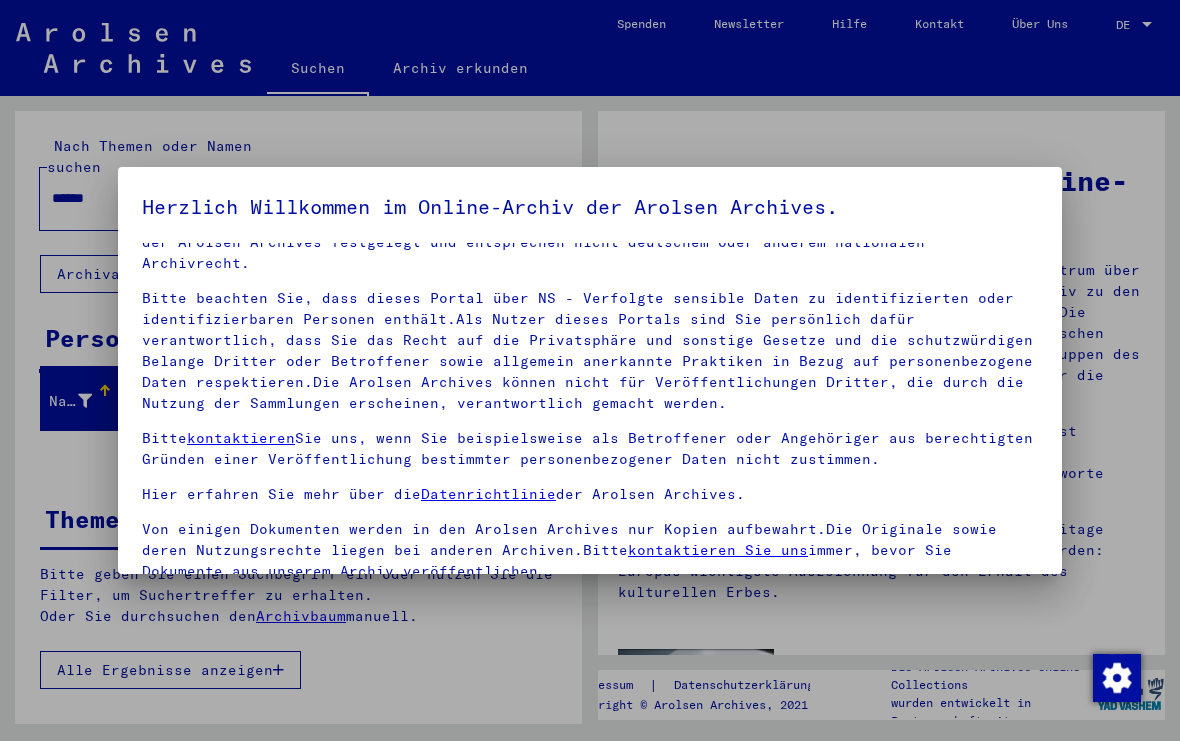 scroll, scrollTop: 42, scrollLeft: 0, axis: vertical 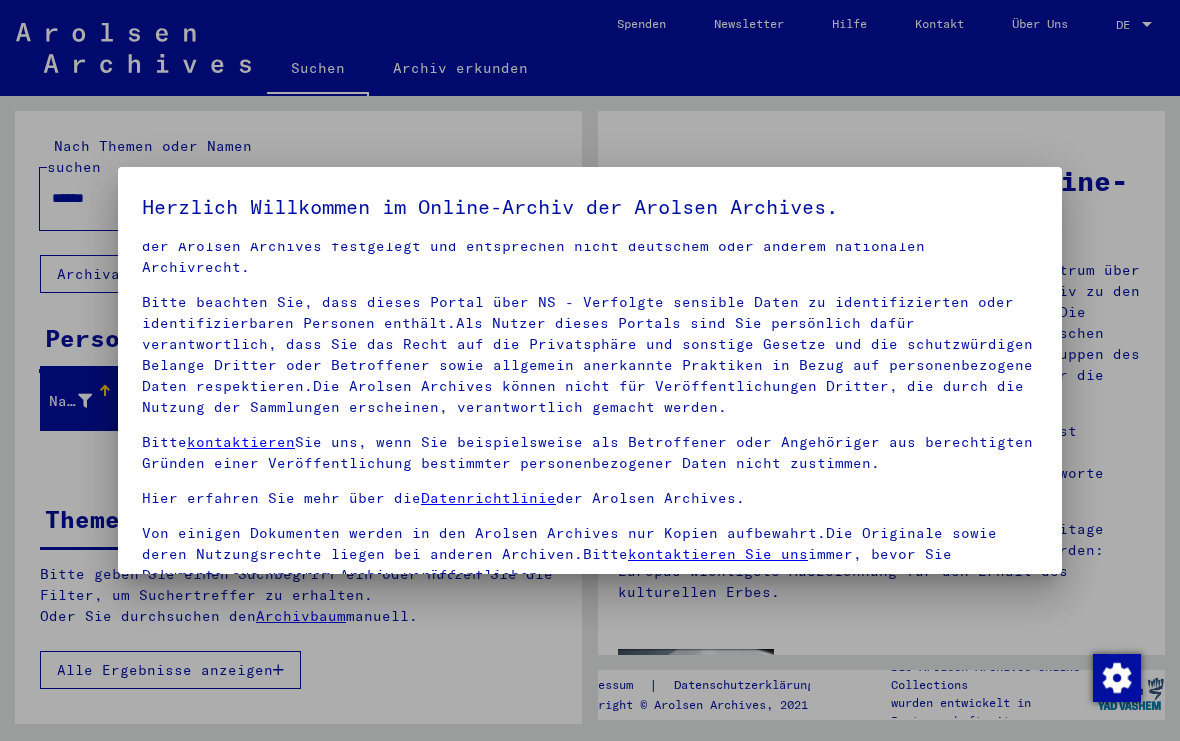 click at bounding box center (590, 370) 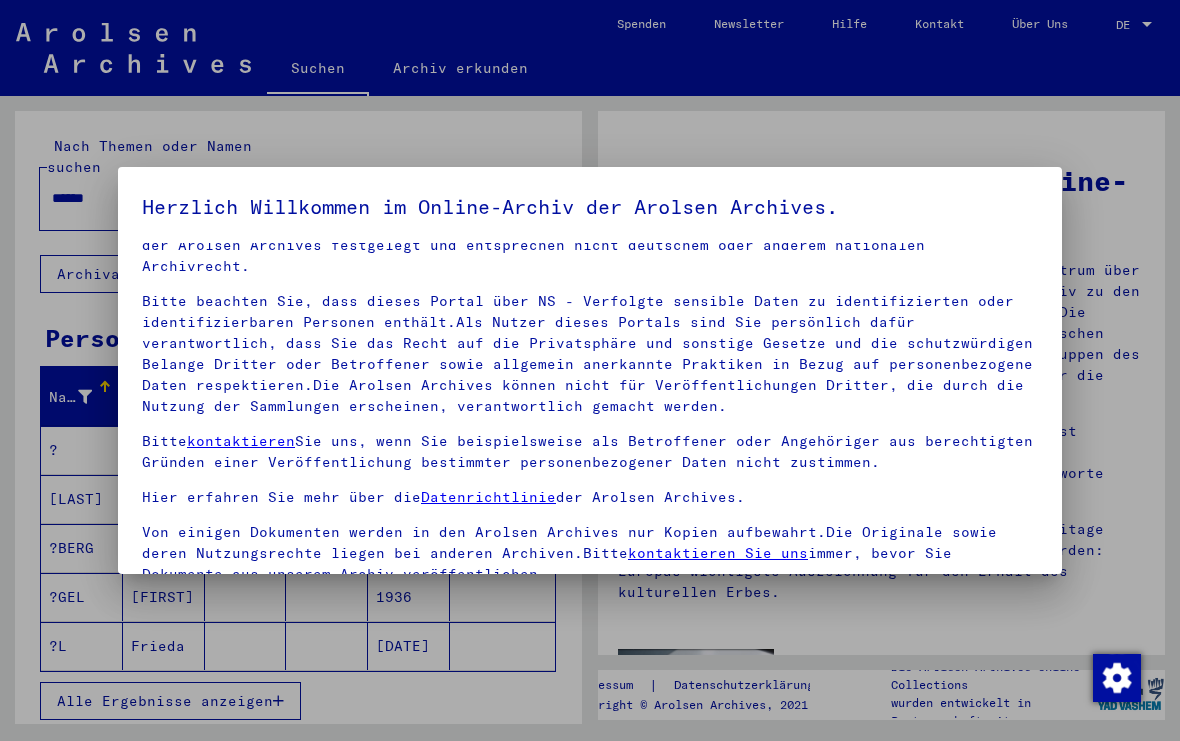 scroll, scrollTop: 41, scrollLeft: 0, axis: vertical 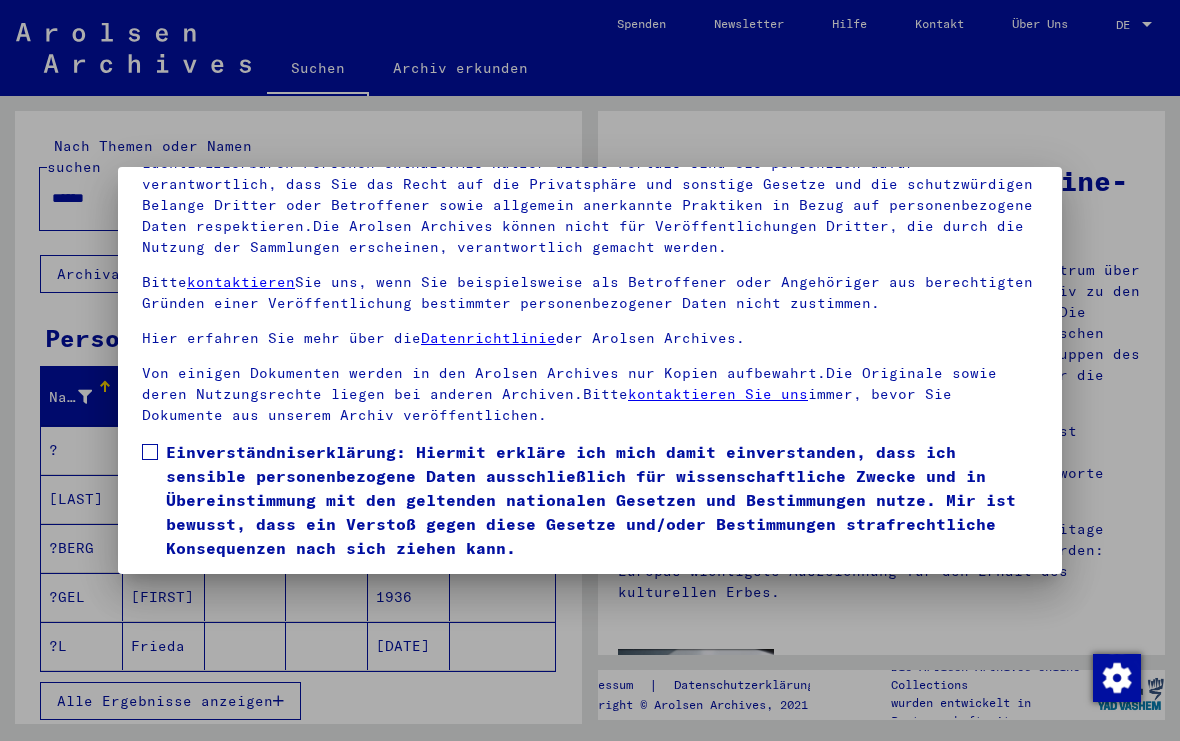 click on "Einverständniserklärung: Hiermit erkläre ich mich damit einverstanden, dass ich sensible personenbezogene Daten ausschließlich für wissenschaftliche Zwecke und in Übereinstimmung mit den geltenden nationalen Gesetzen und Bestimmungen nutze. Mir ist bewusst, dass ein Verstoß gegen diese Gesetze und/oder Bestimmungen strafrechtliche Konsequenzen nach sich ziehen kann." at bounding box center (590, 500) 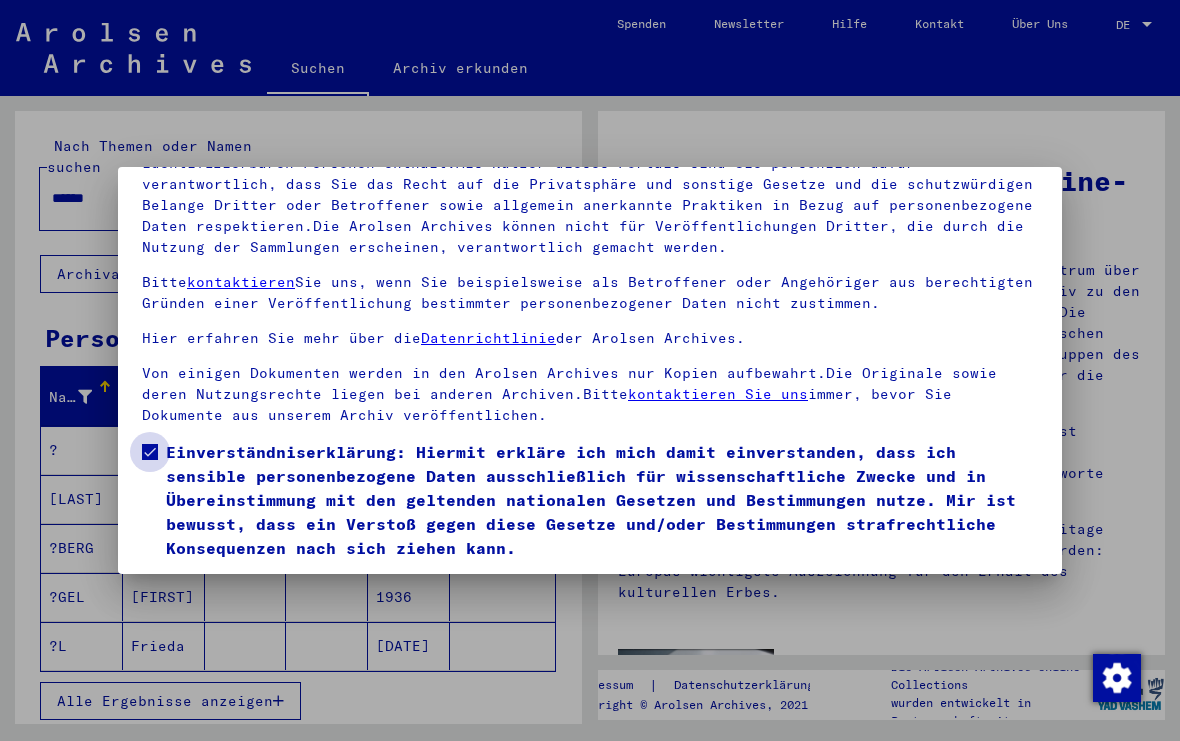 scroll, scrollTop: 189, scrollLeft: 0, axis: vertical 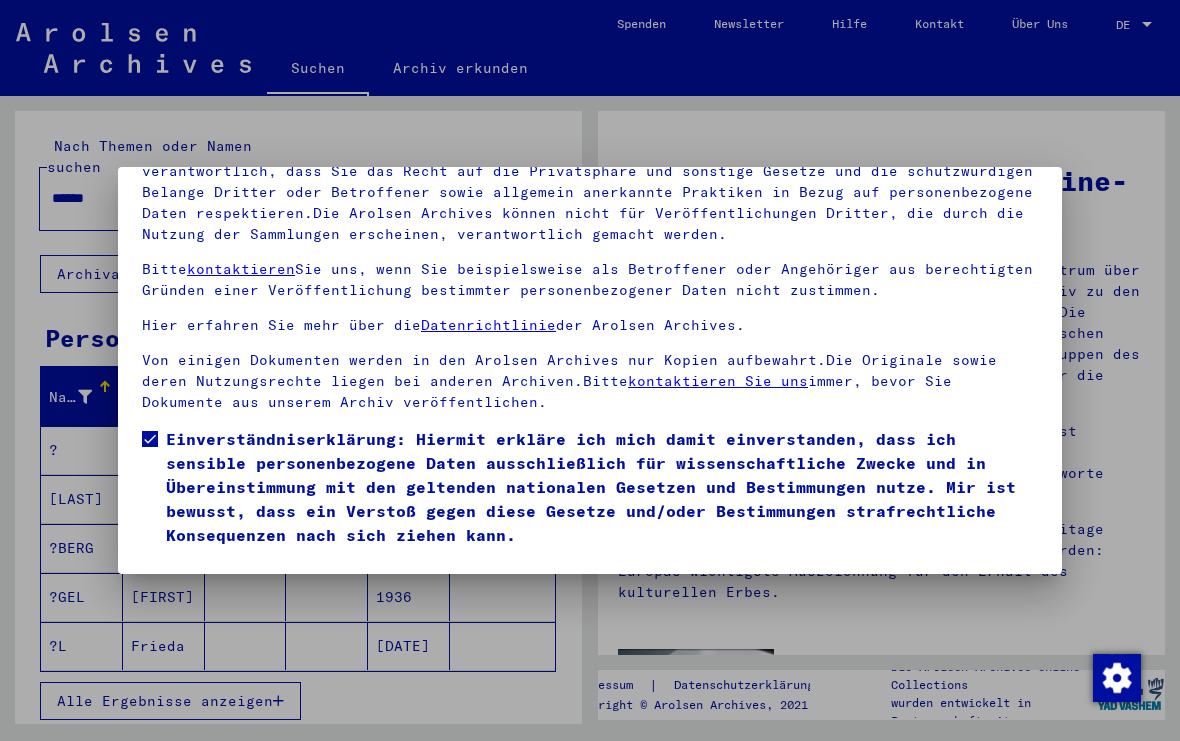 click on "Ich stimme zu" at bounding box center (217, 576) 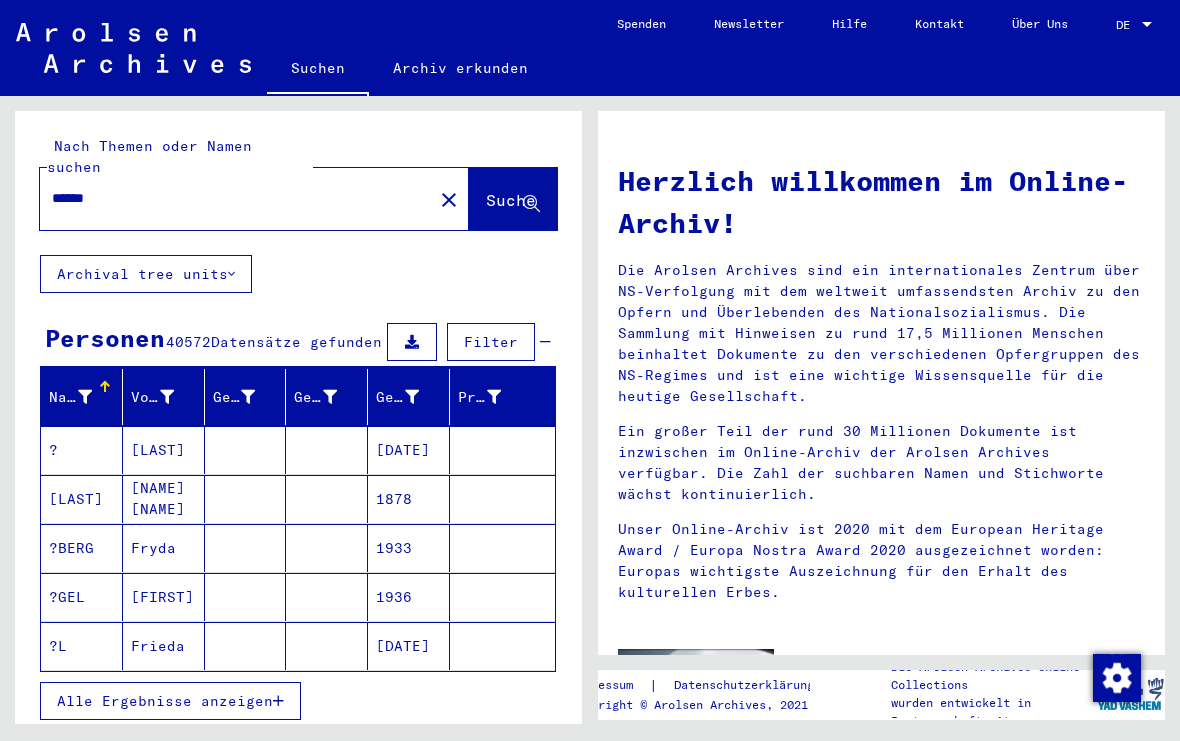 click on "******" at bounding box center [230, 198] 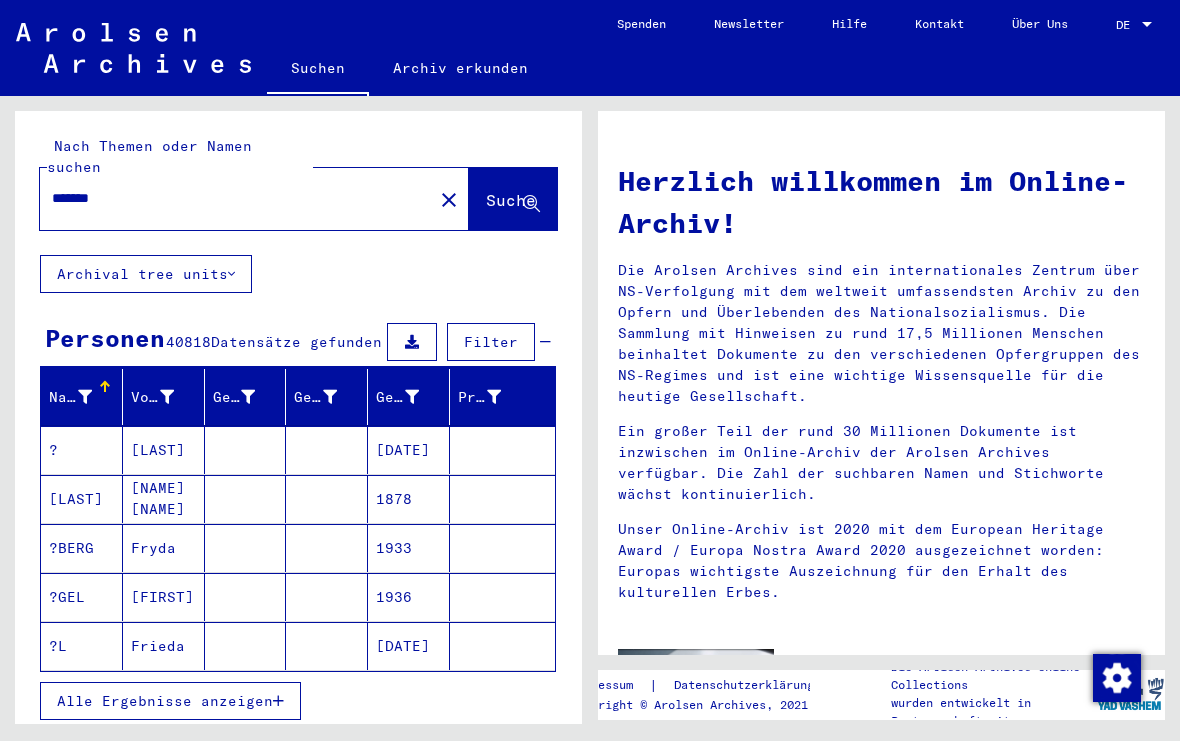 click on "Alle Ergebnisse anzeigen" at bounding box center (165, 701) 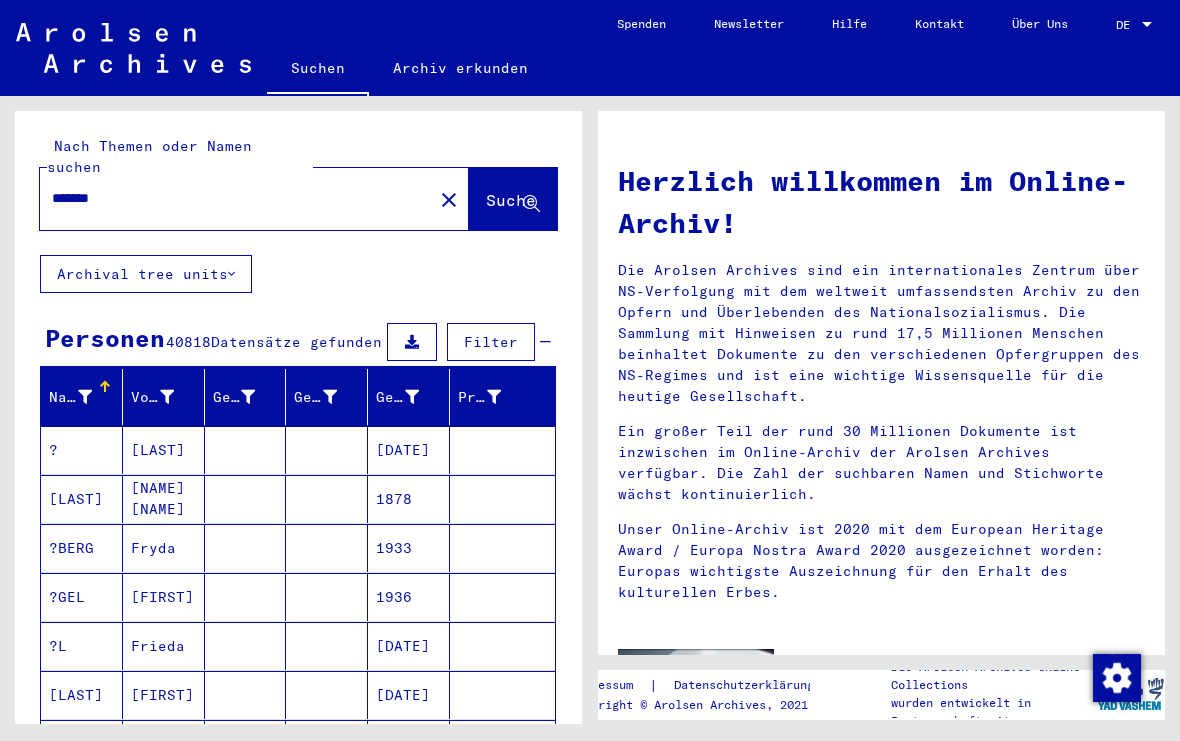 scroll, scrollTop: -2, scrollLeft: 0, axis: vertical 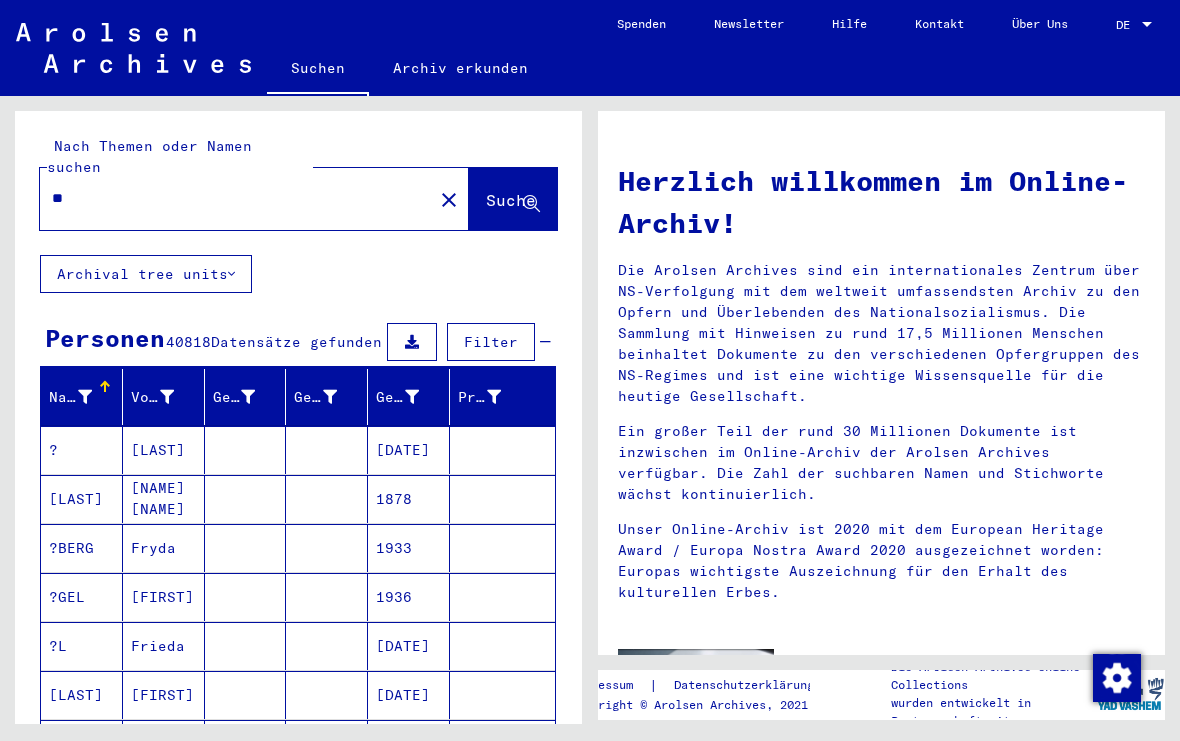type on "*" 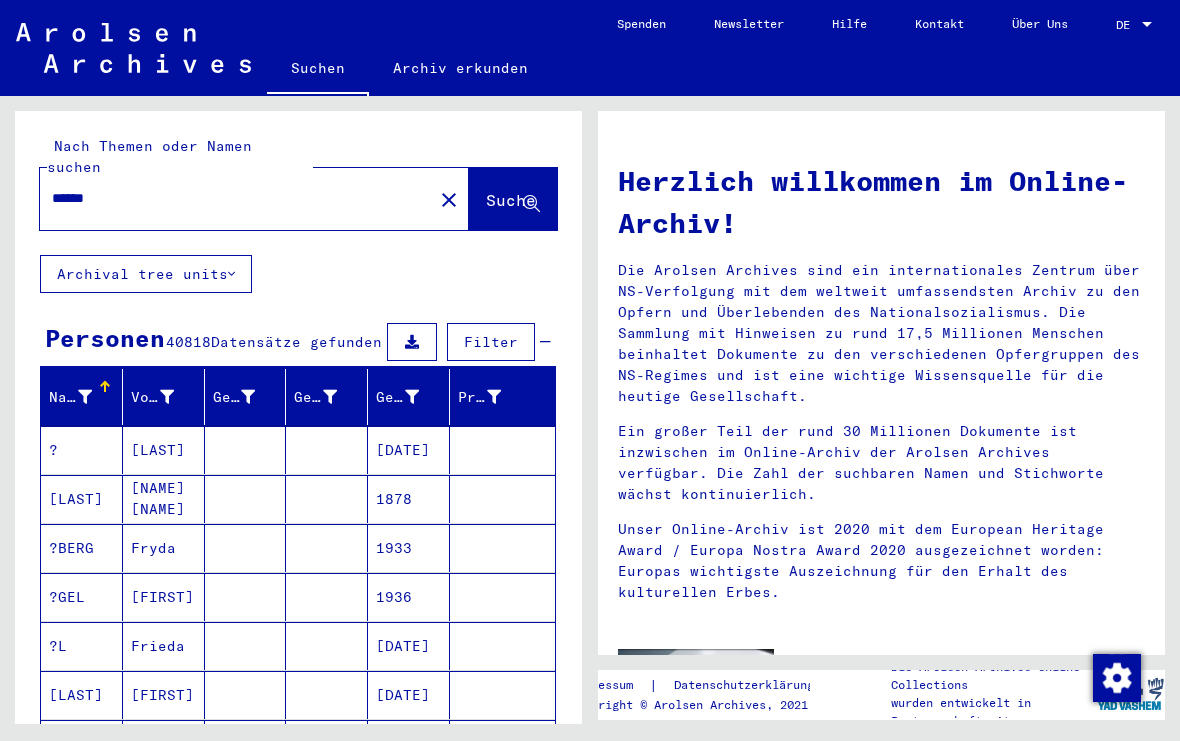 click on "Suche" 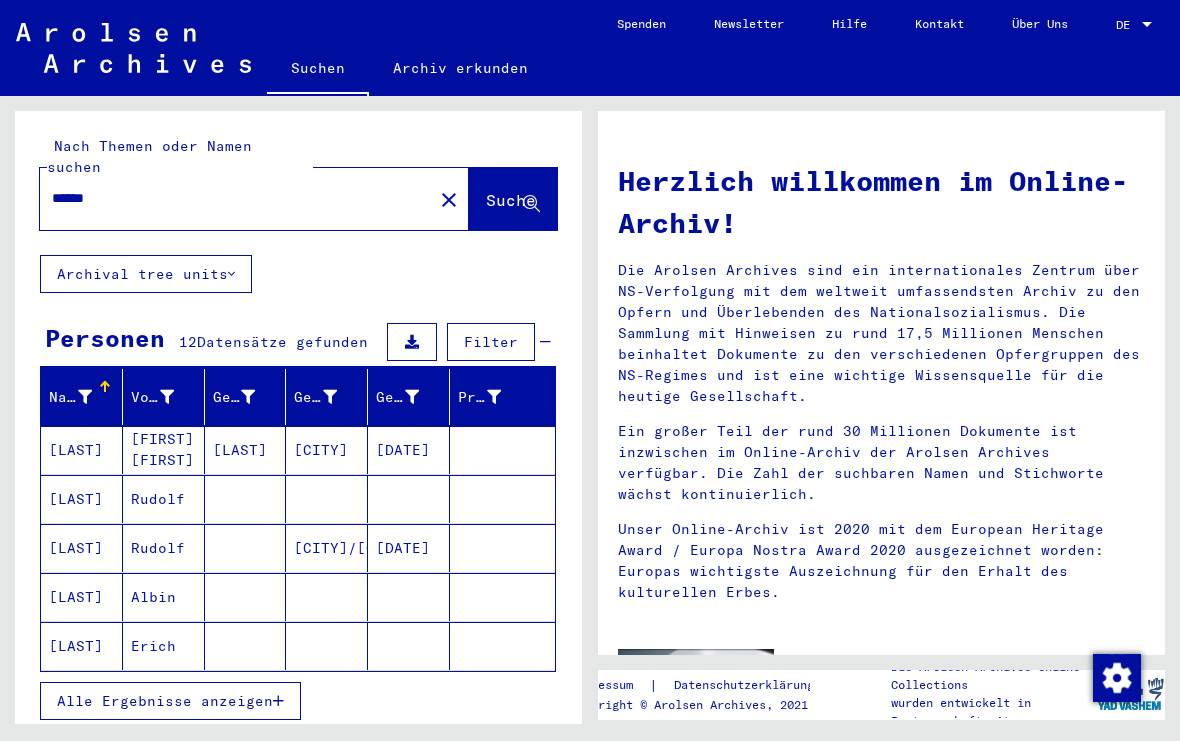 click on "Geburtsname" at bounding box center (234, 397) 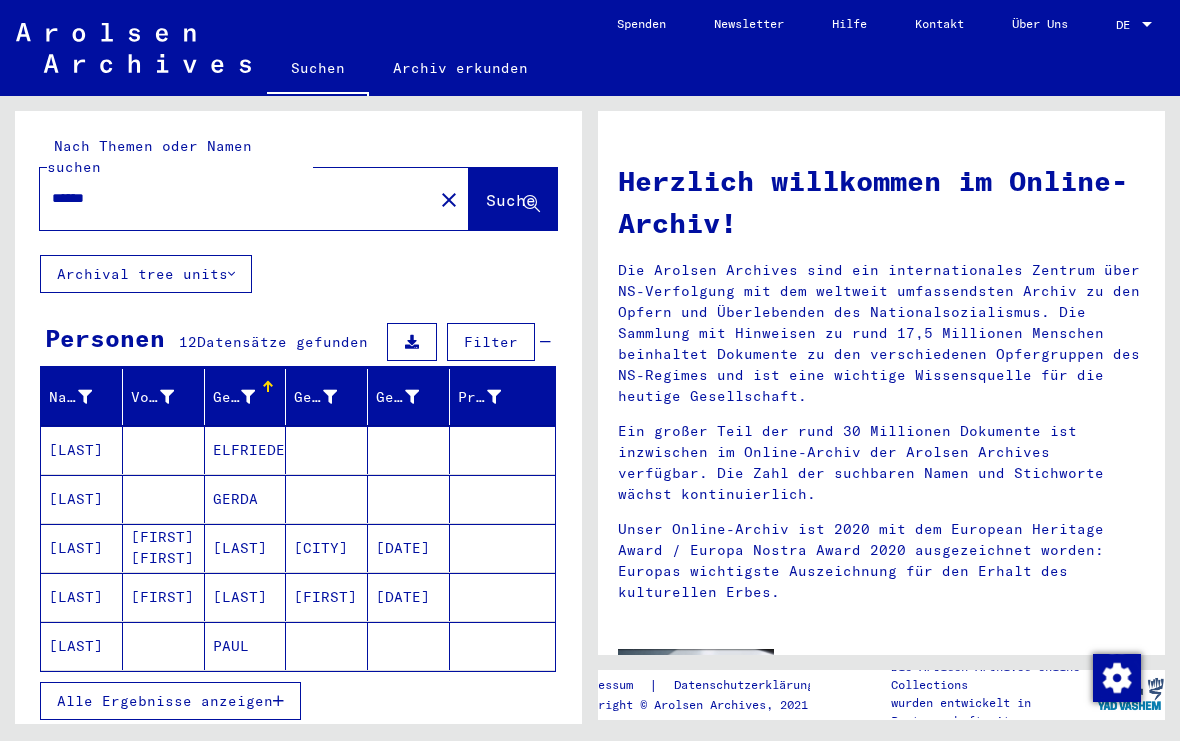 click on "Geburtsname" at bounding box center [237, 397] 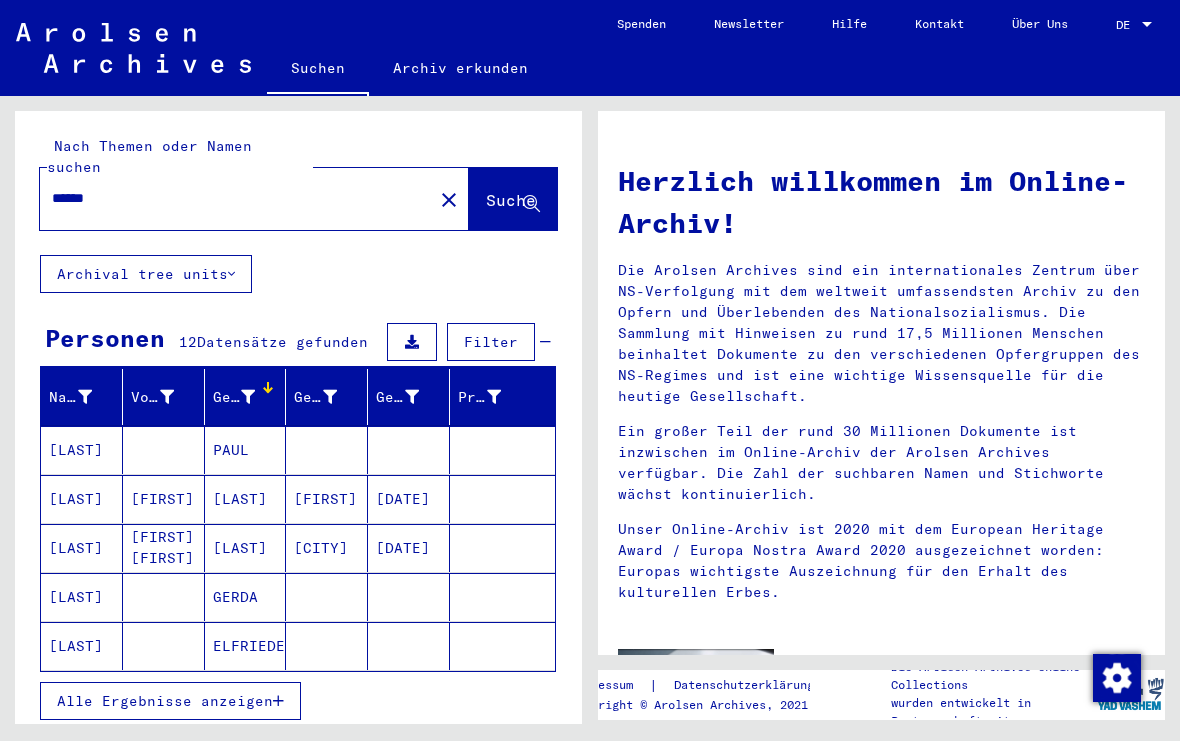 click on "[LAST]" 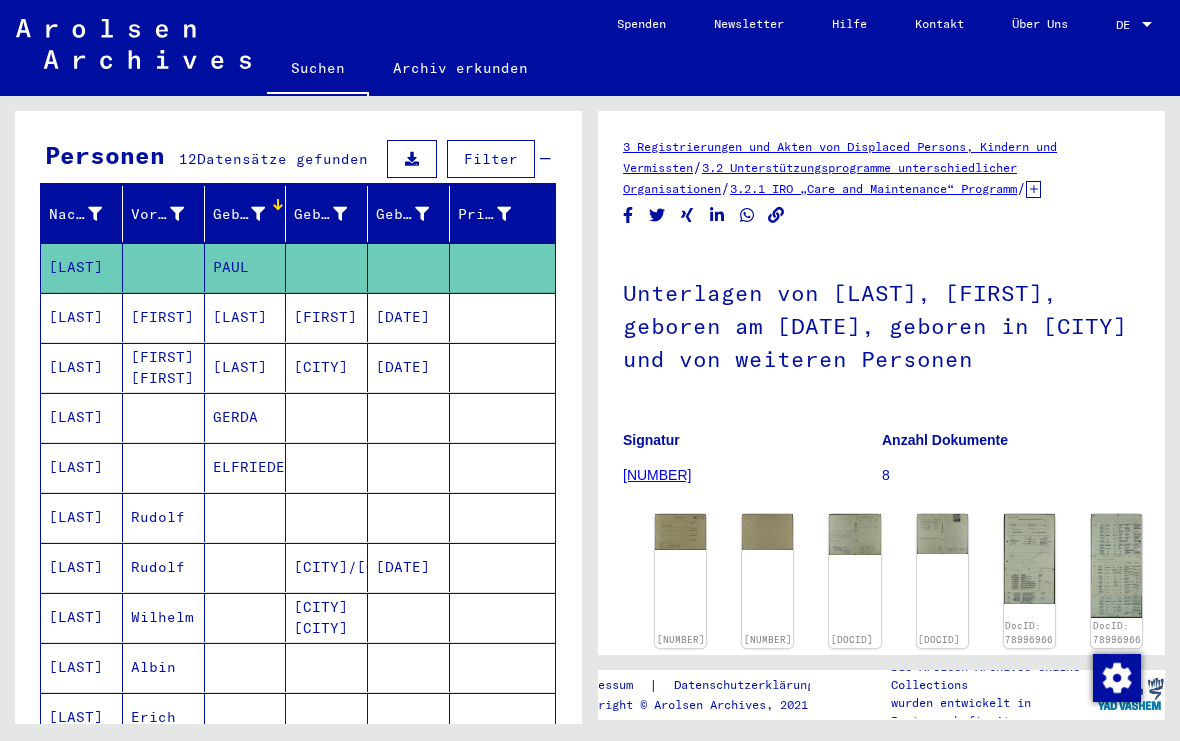 scroll, scrollTop: 186, scrollLeft: 0, axis: vertical 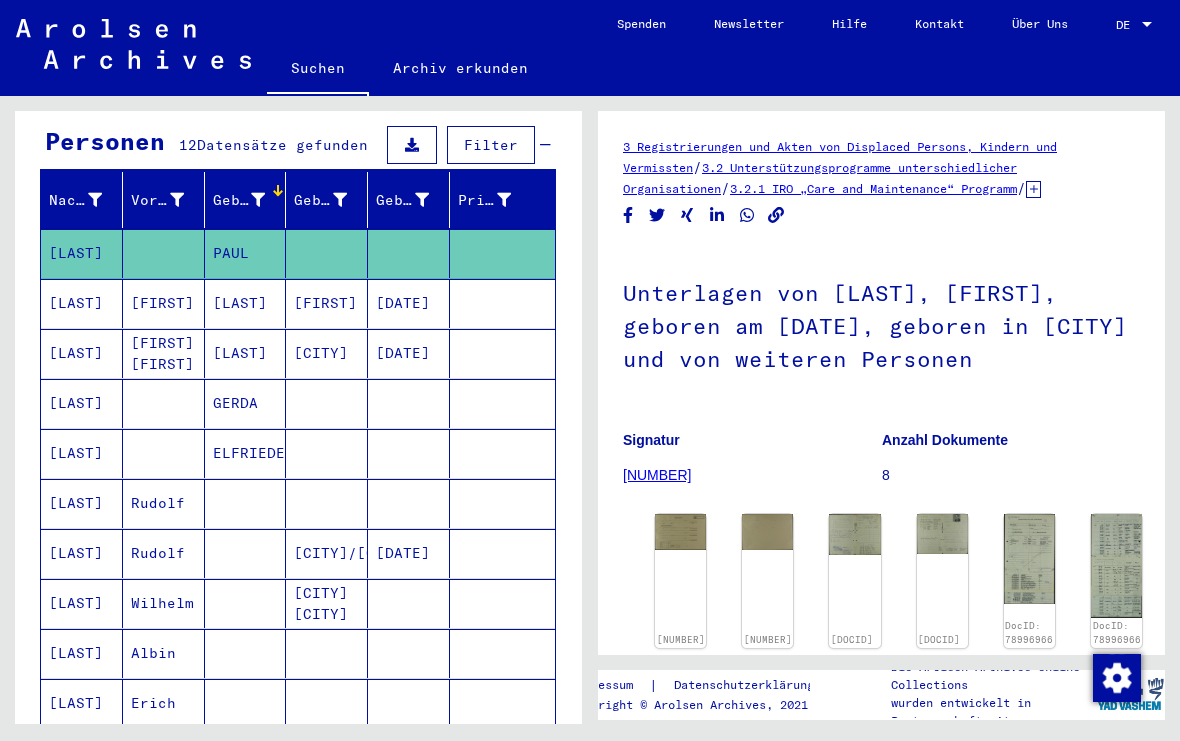 click on "ELFRIEDE" at bounding box center (246, 503) 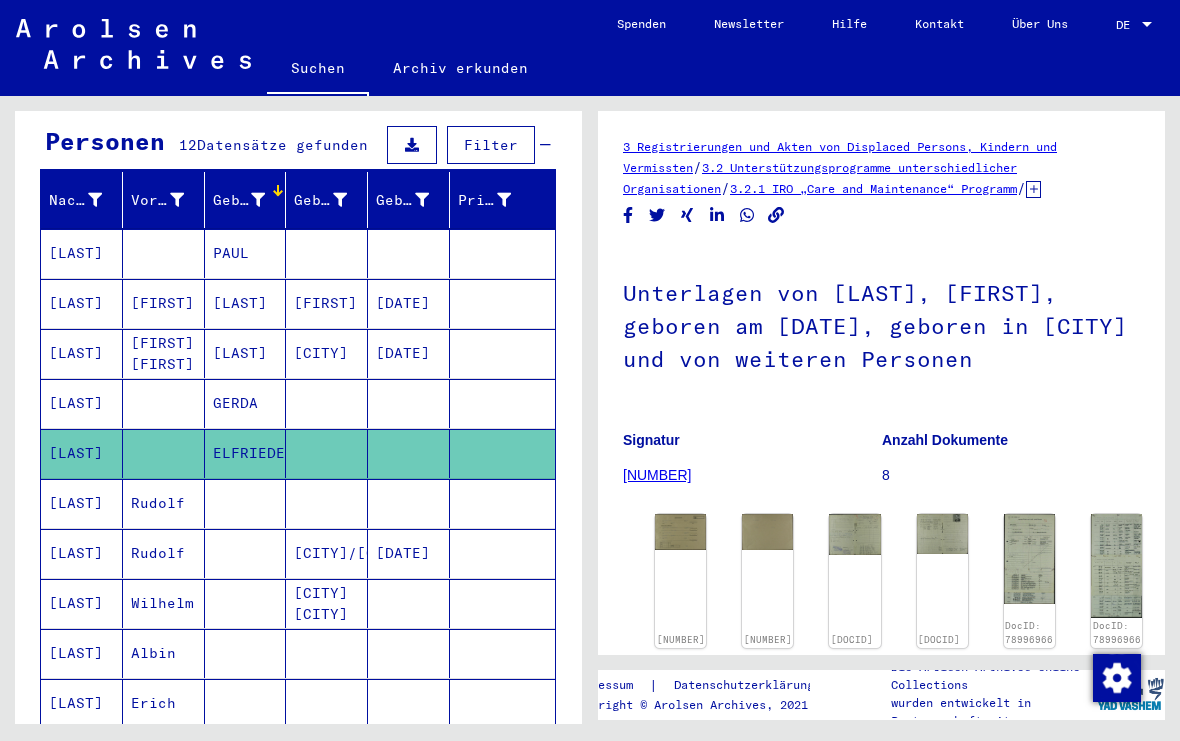 click on "ELFRIEDE" 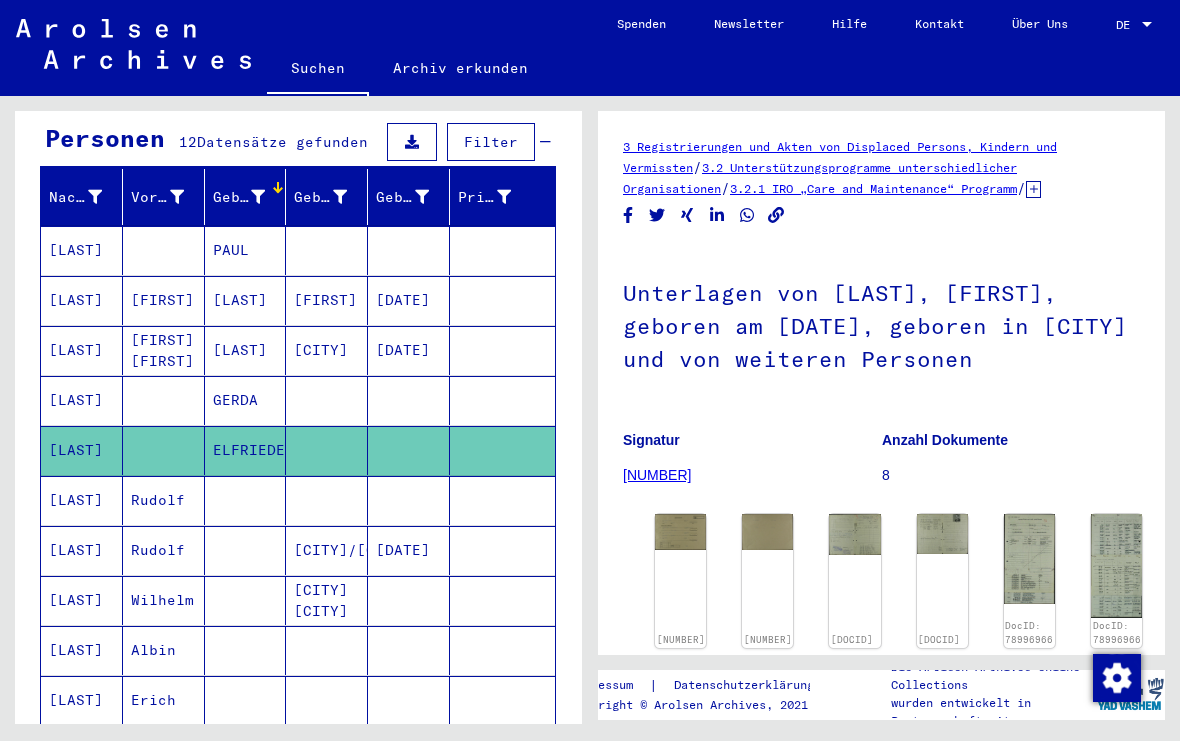 click on "[LAST]" 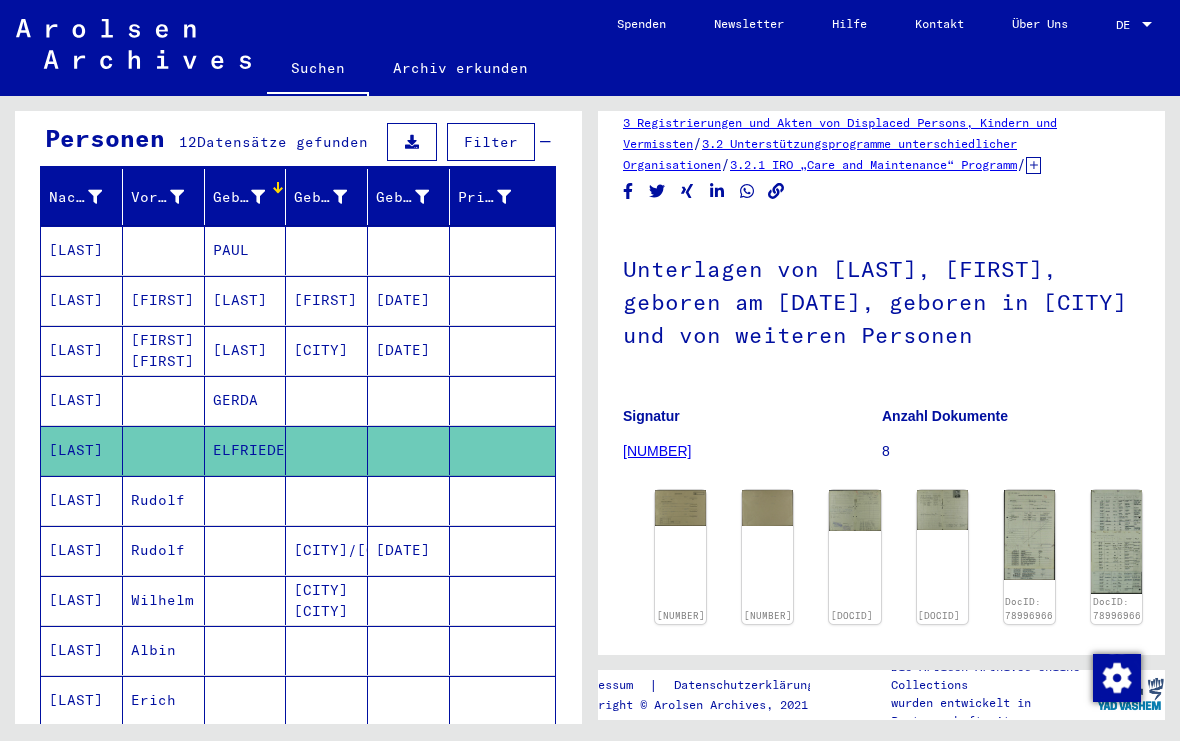 scroll, scrollTop: 22, scrollLeft: 0, axis: vertical 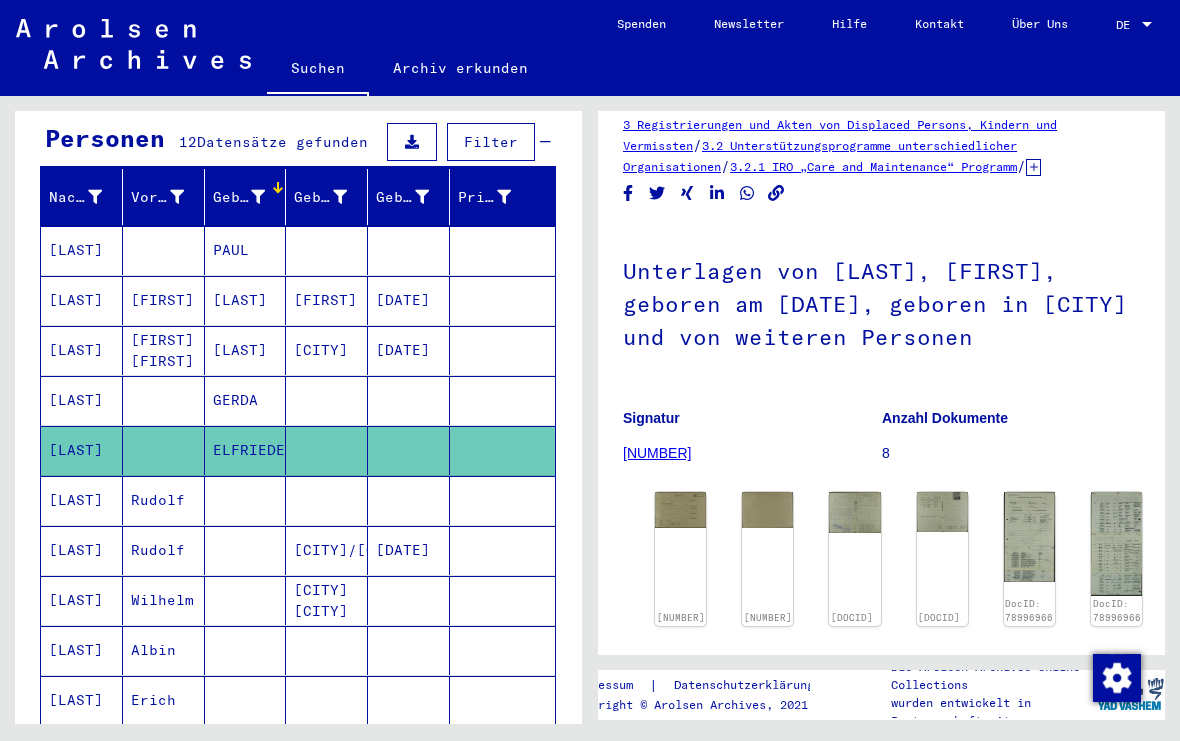 click on "[LAST]" 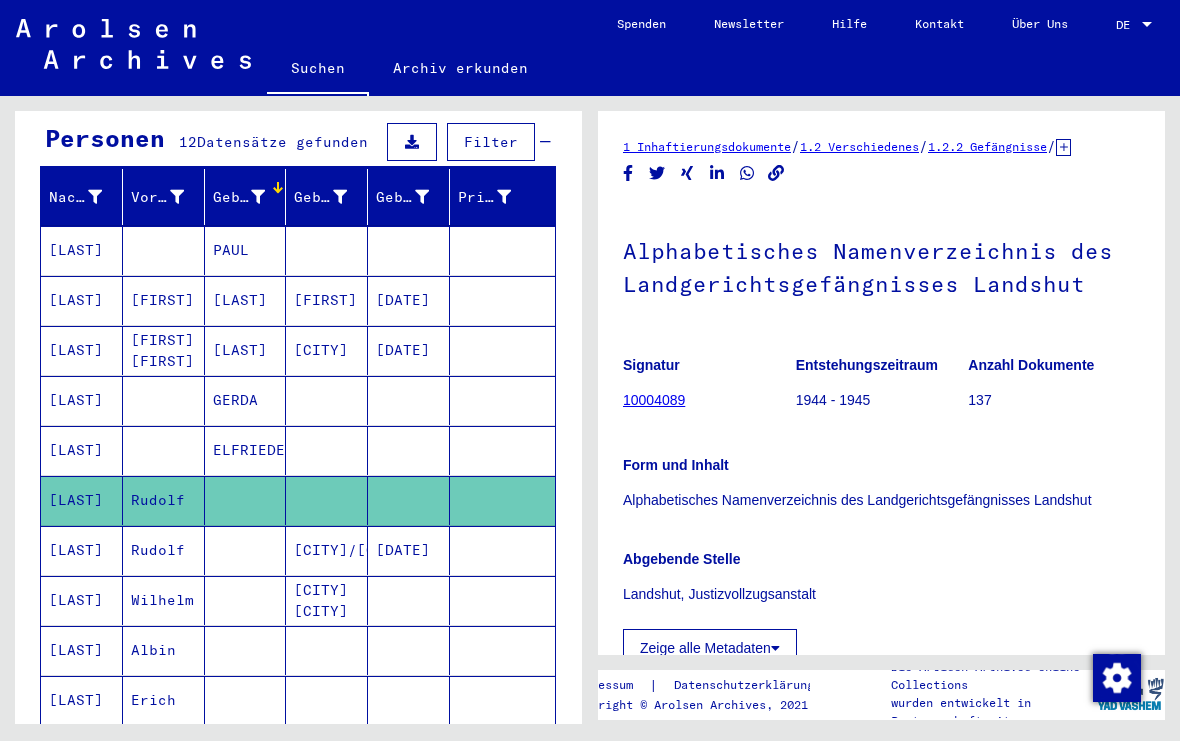 click at bounding box center [164, 500] 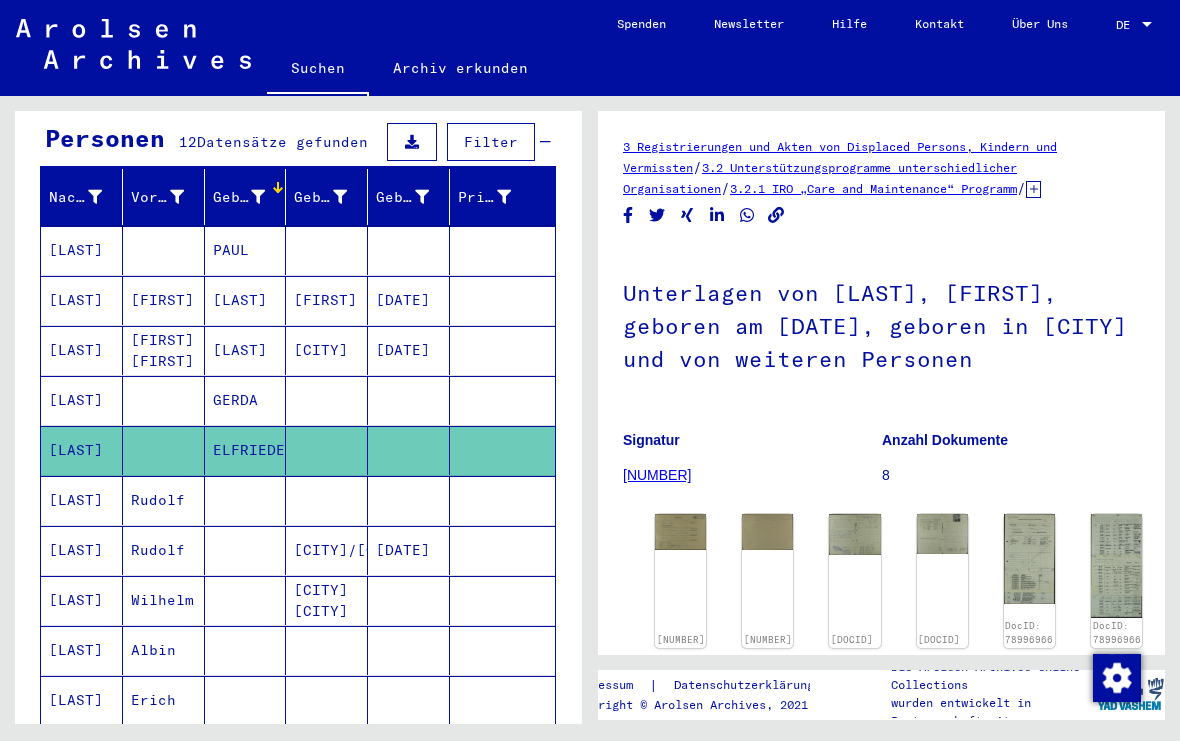 scroll, scrollTop: 0, scrollLeft: 0, axis: both 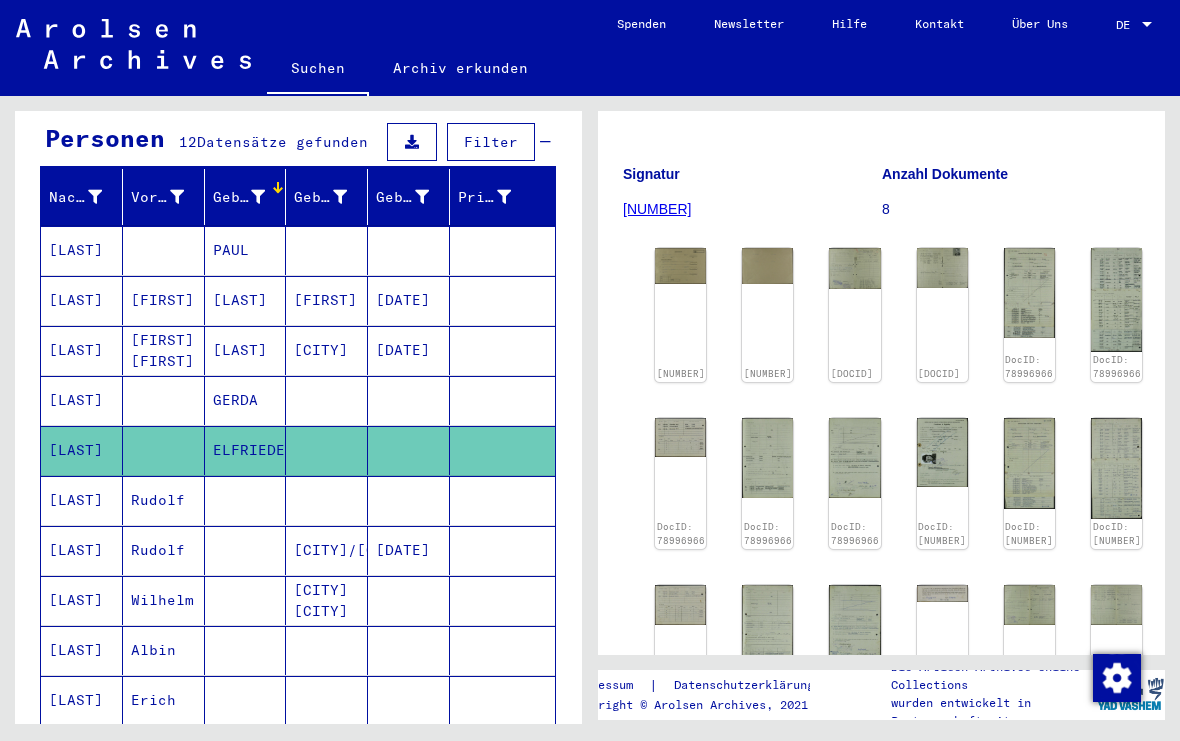 click on "[NUMBER]" 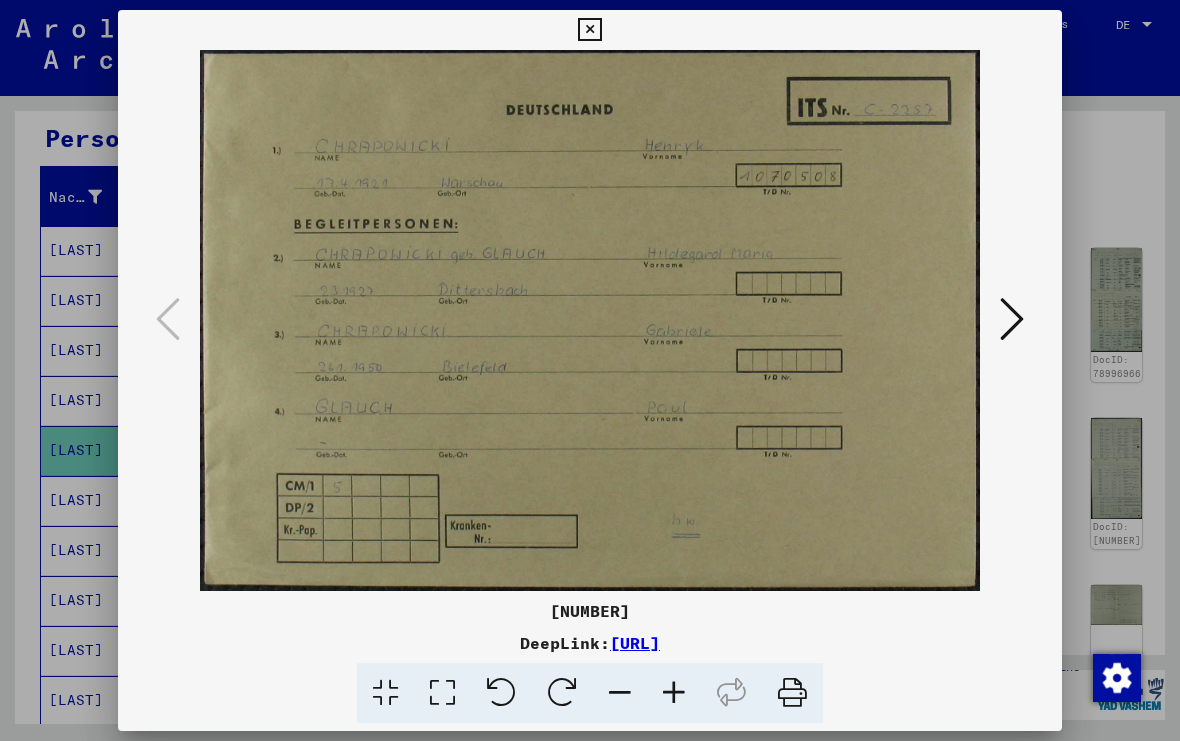 click at bounding box center (590, 320) 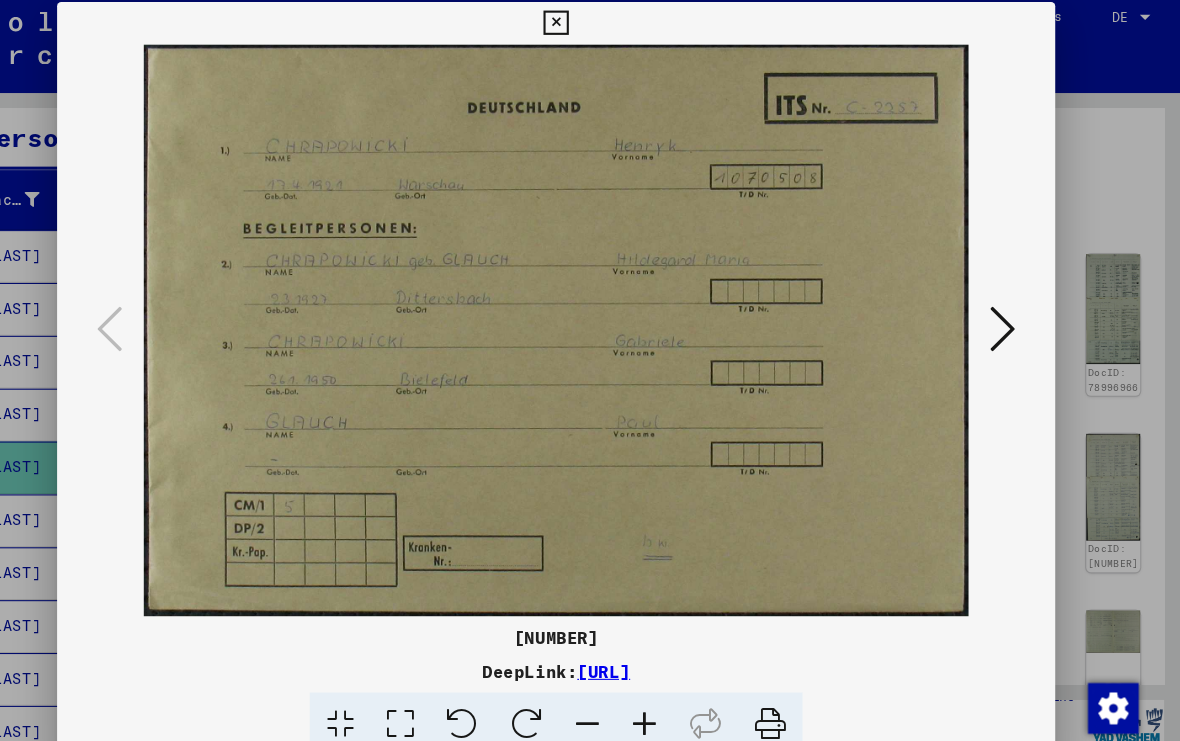 click at bounding box center (1012, 319) 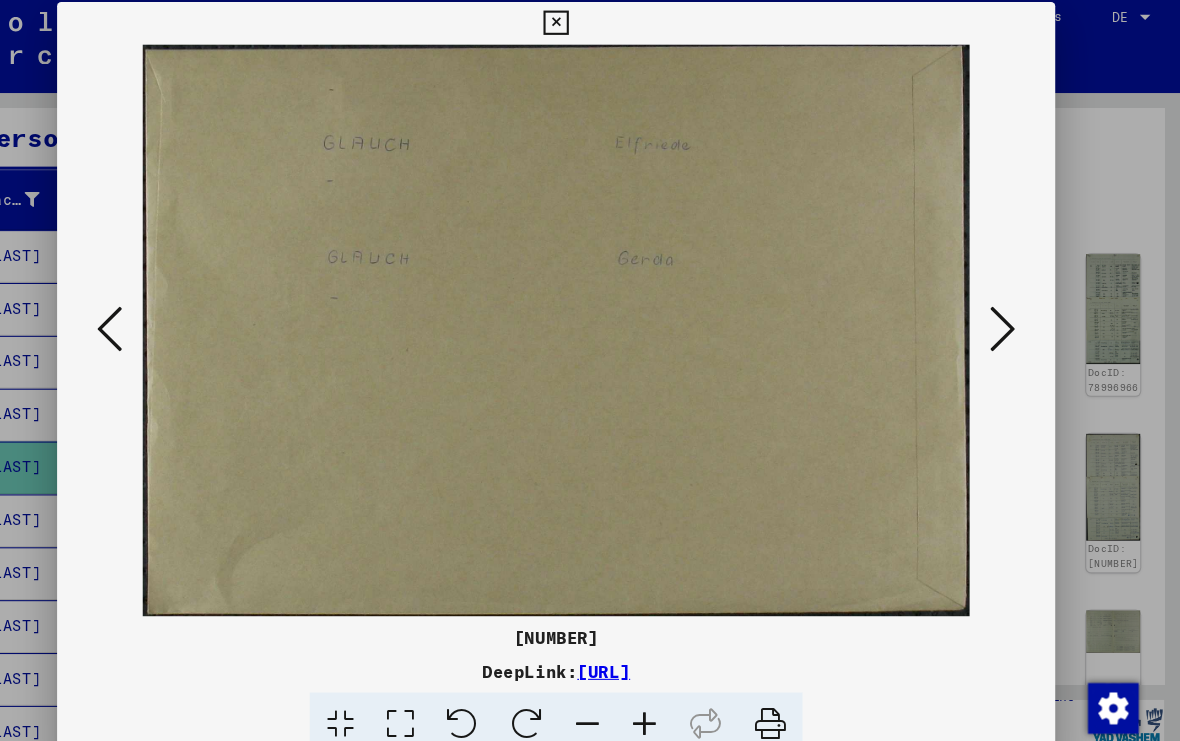 click at bounding box center (1012, 319) 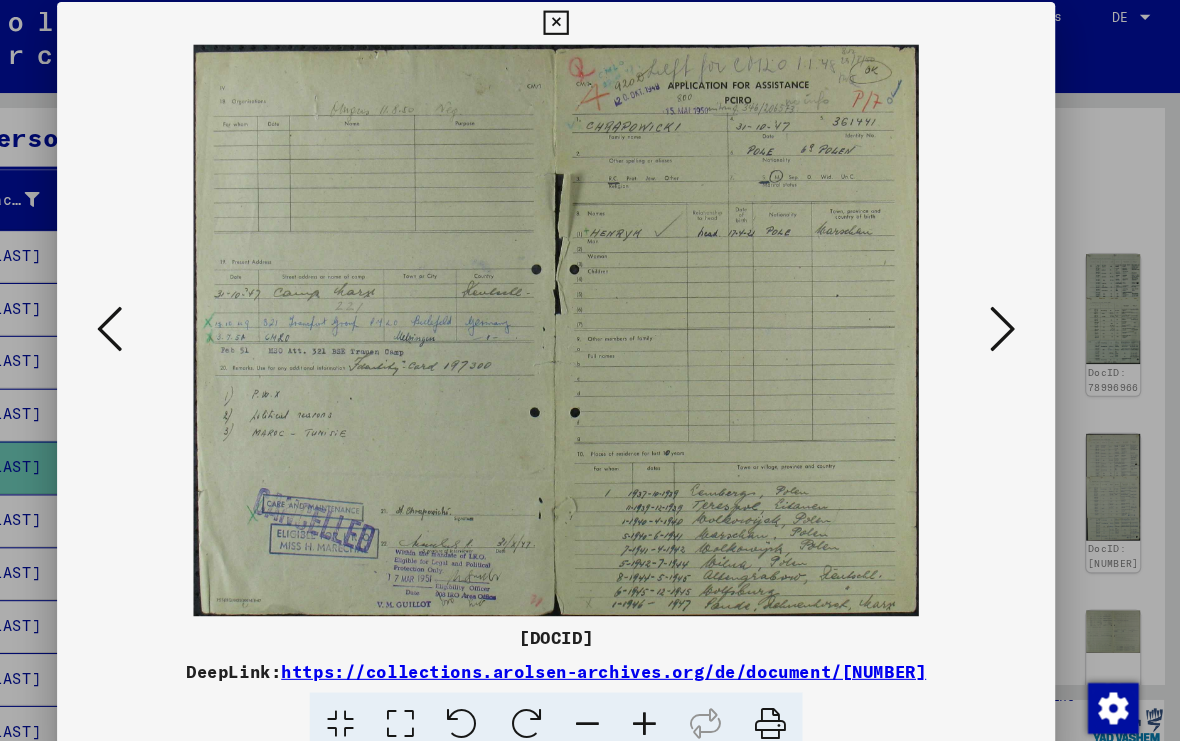 click at bounding box center [1012, 319] 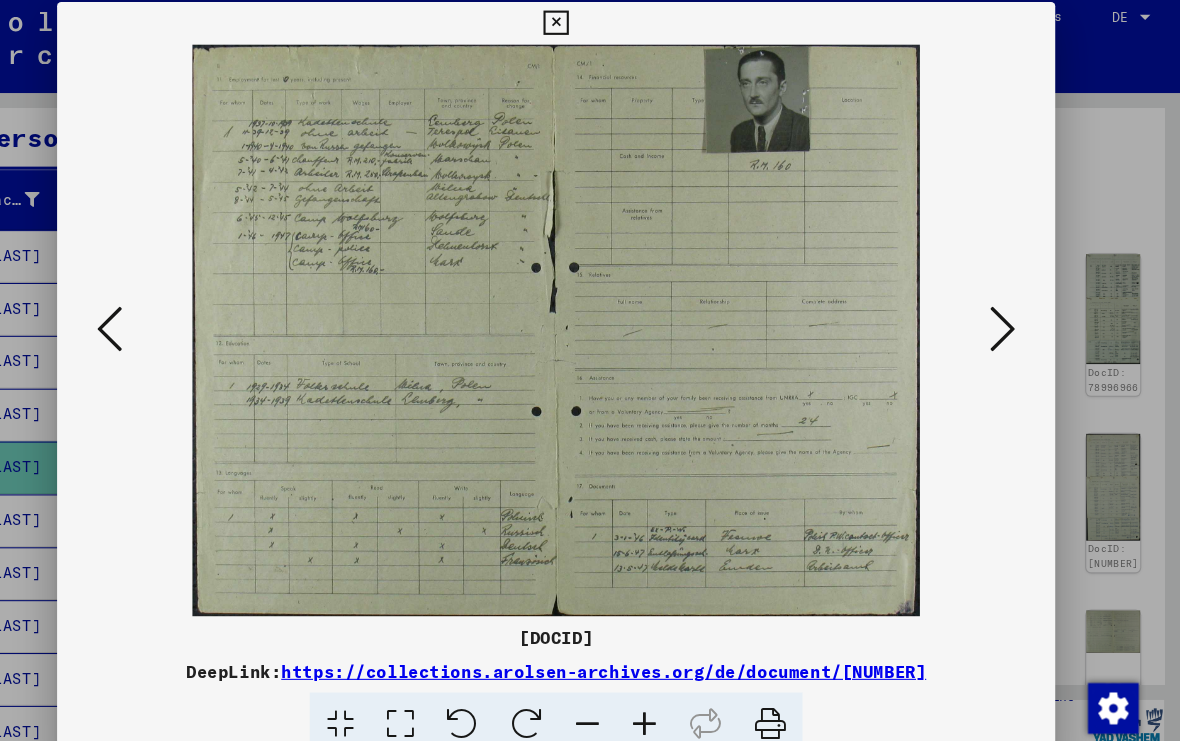 click at bounding box center (1012, 319) 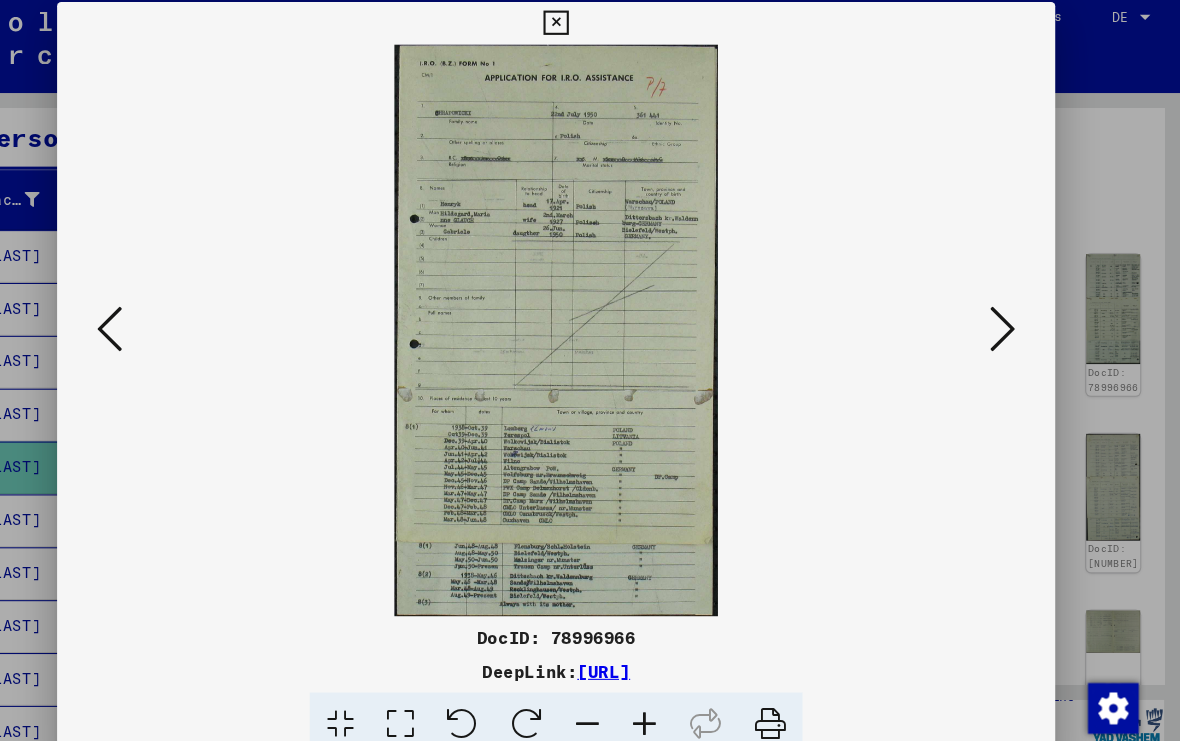 click at bounding box center [1012, 319] 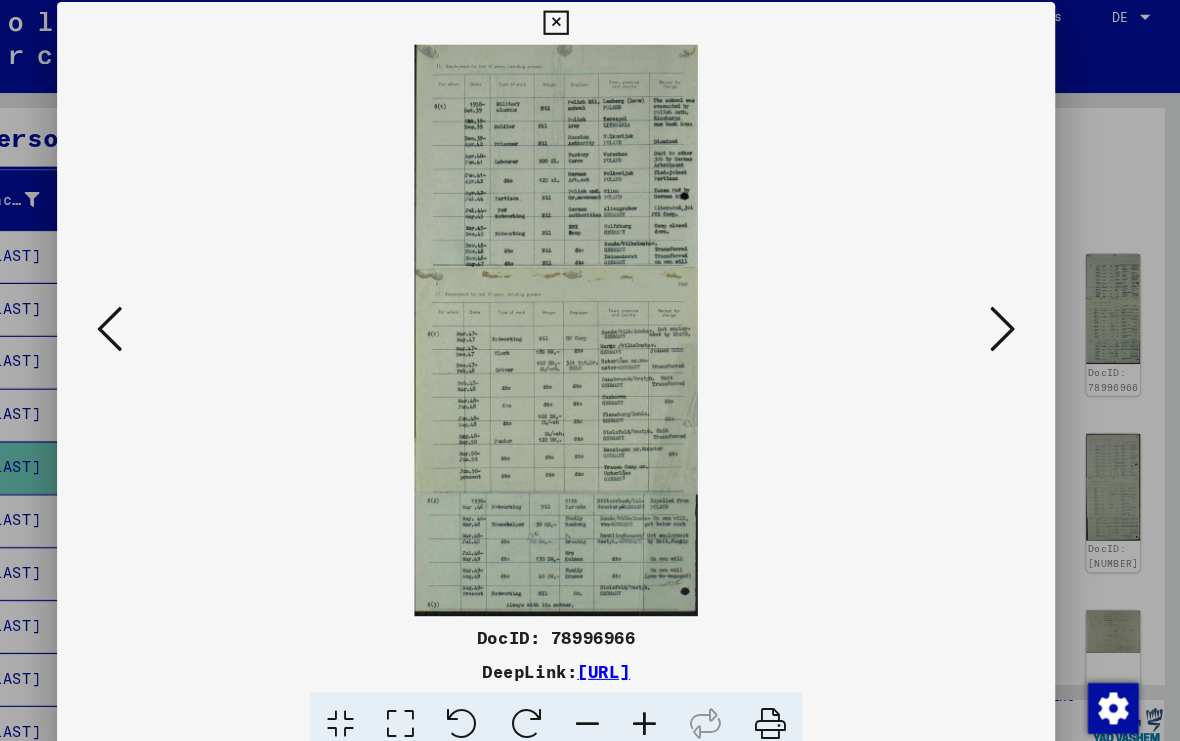 click at bounding box center [1012, 319] 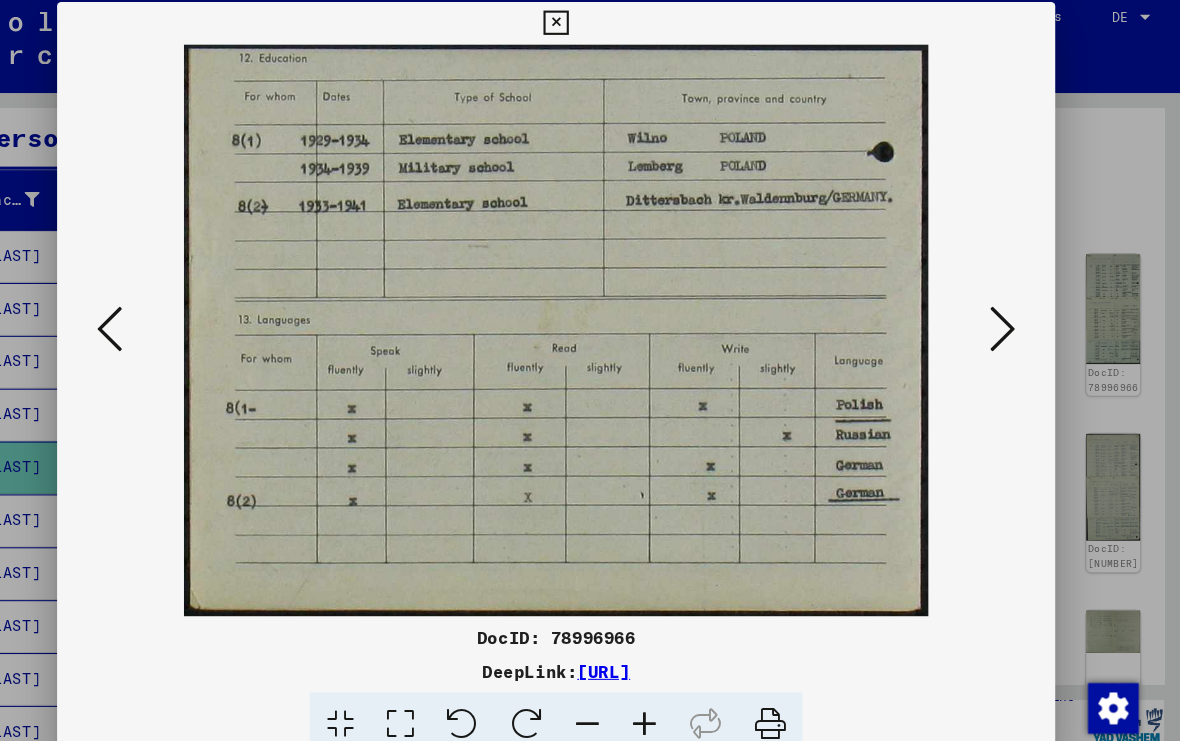 click at bounding box center (1012, 319) 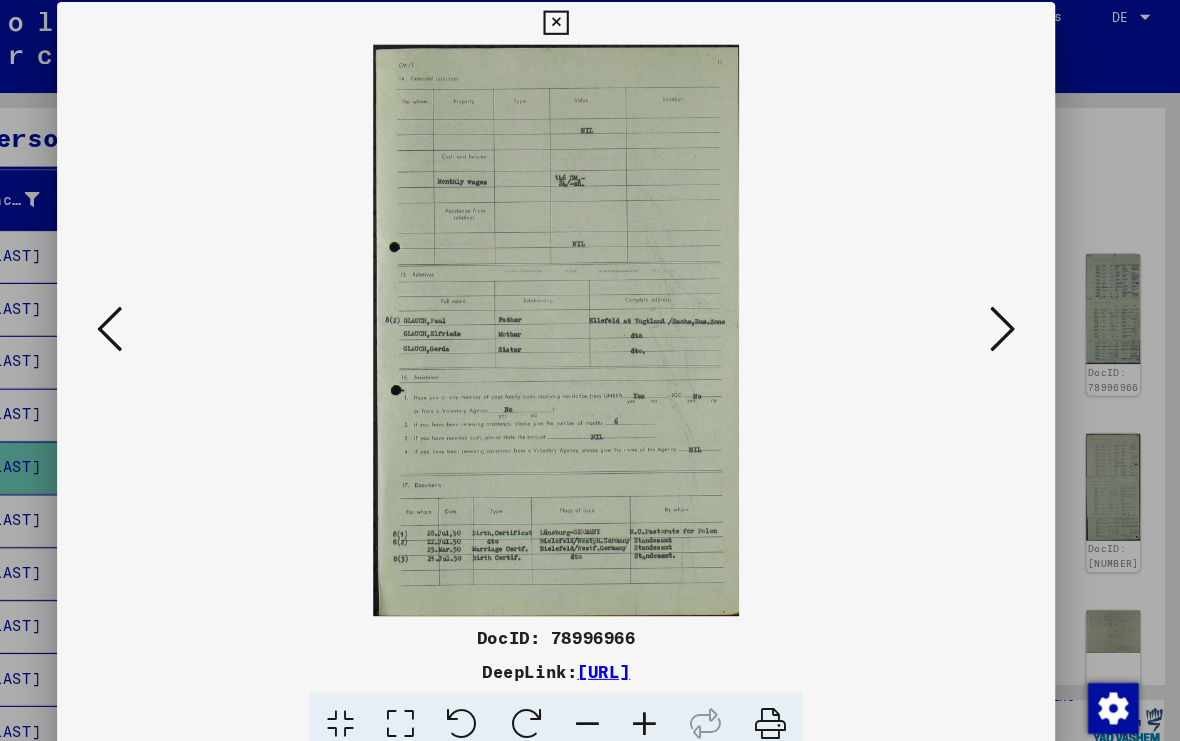 click at bounding box center (1012, 319) 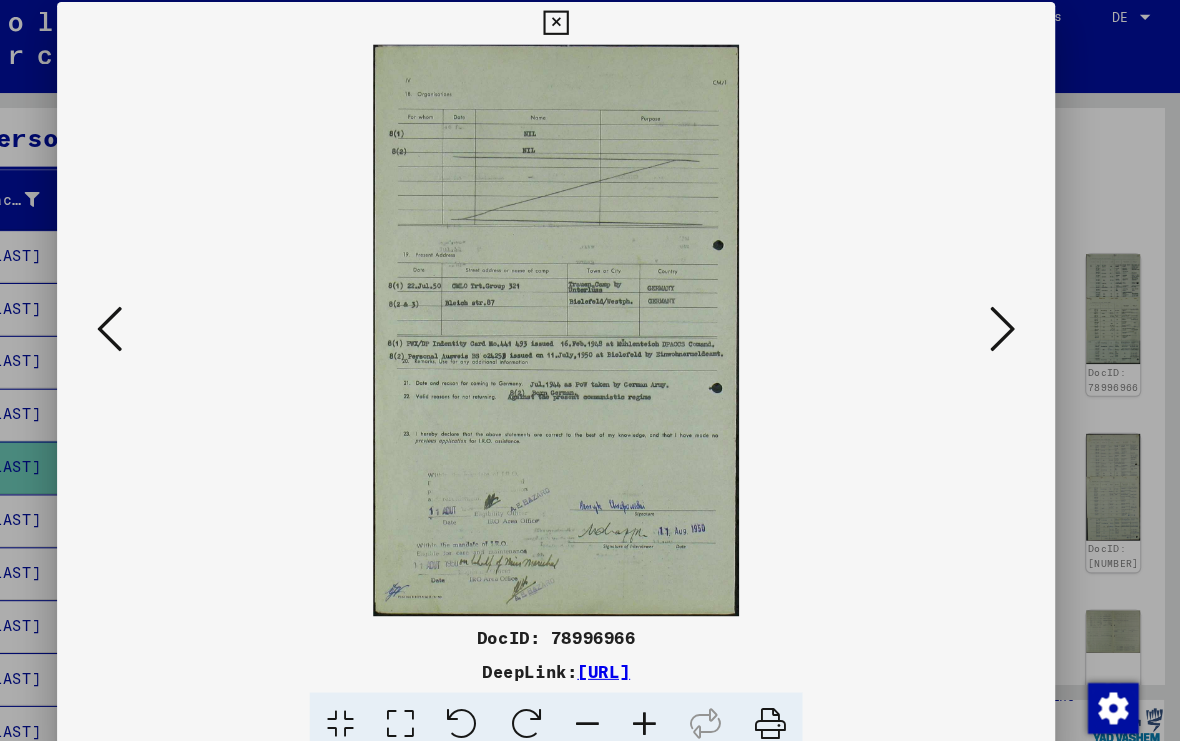 click at bounding box center [1012, 319] 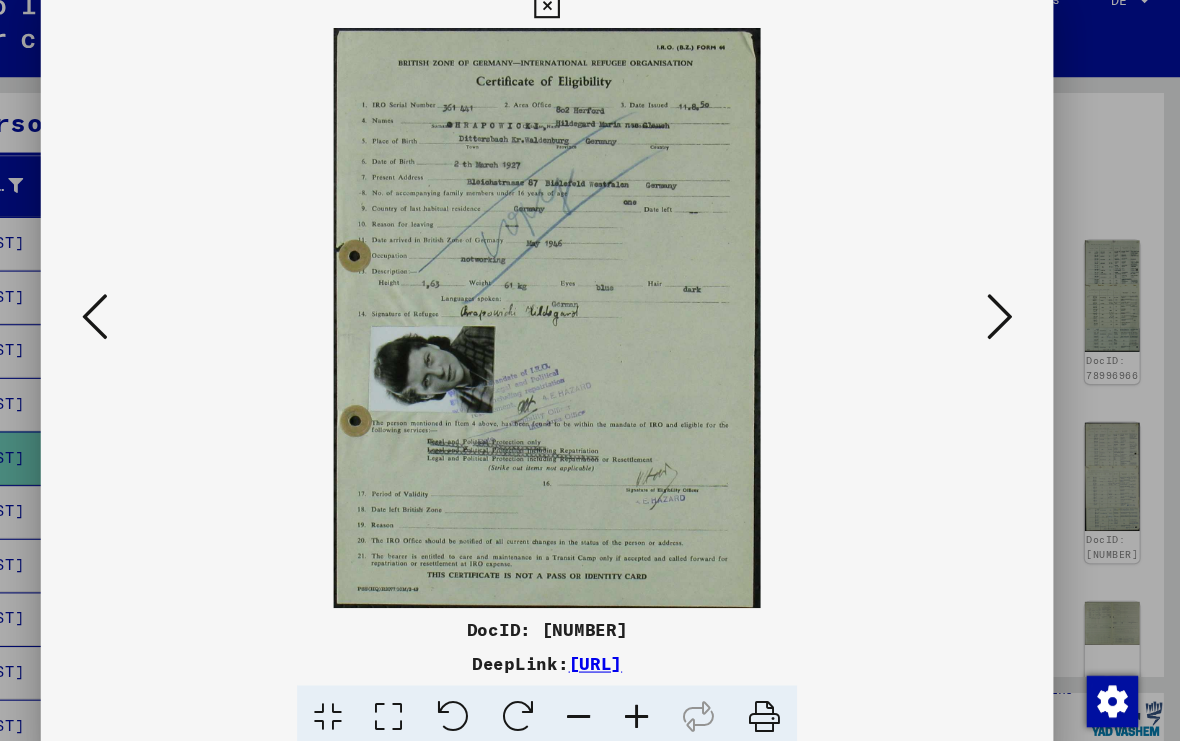 click at bounding box center [1012, 320] 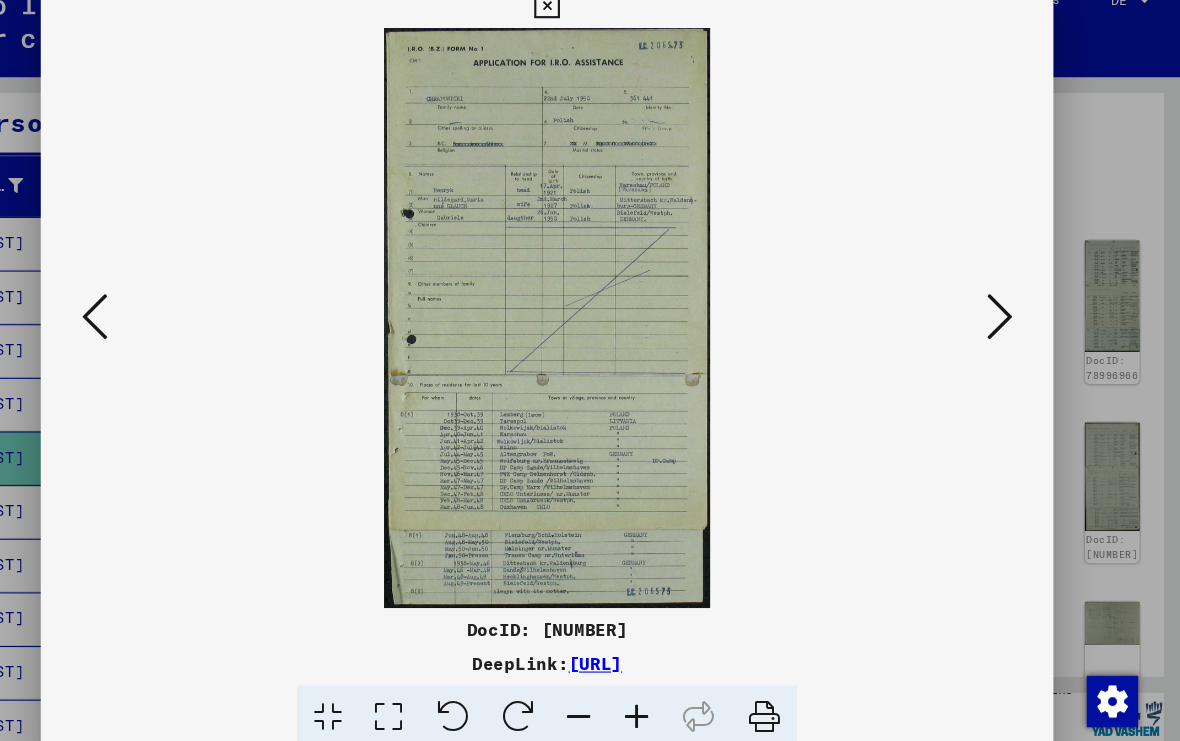 click at bounding box center (1012, 320) 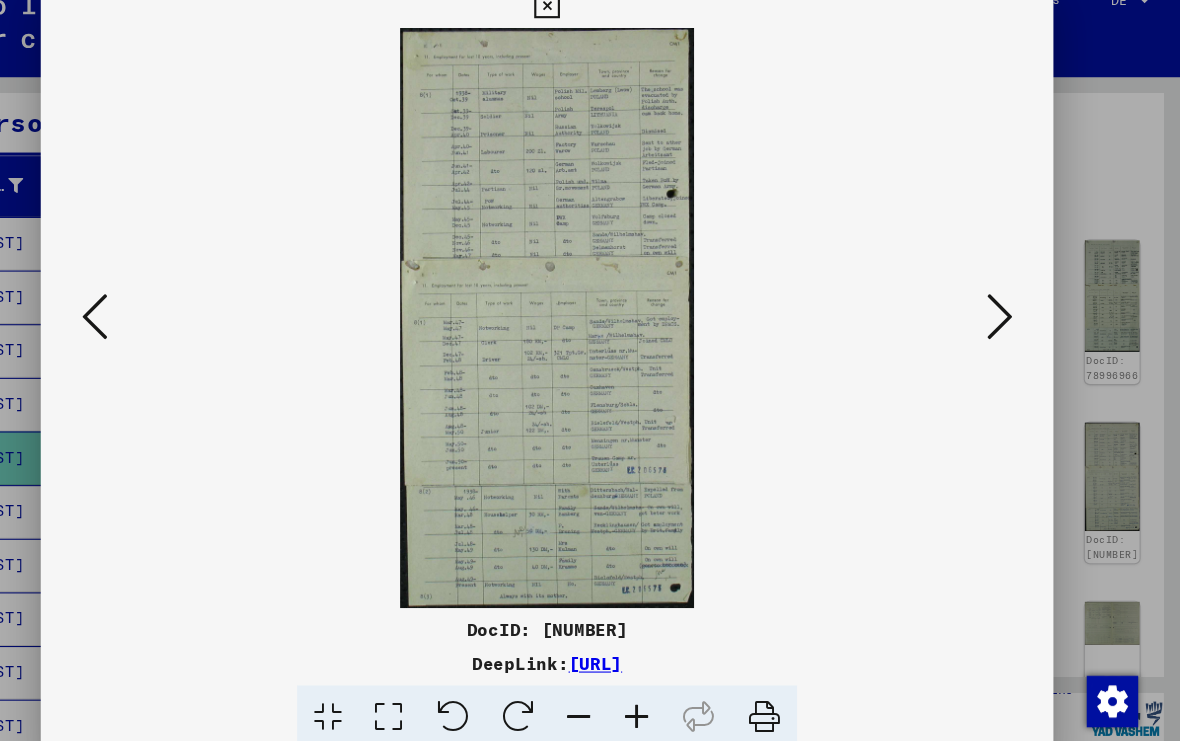 click at bounding box center [1012, 320] 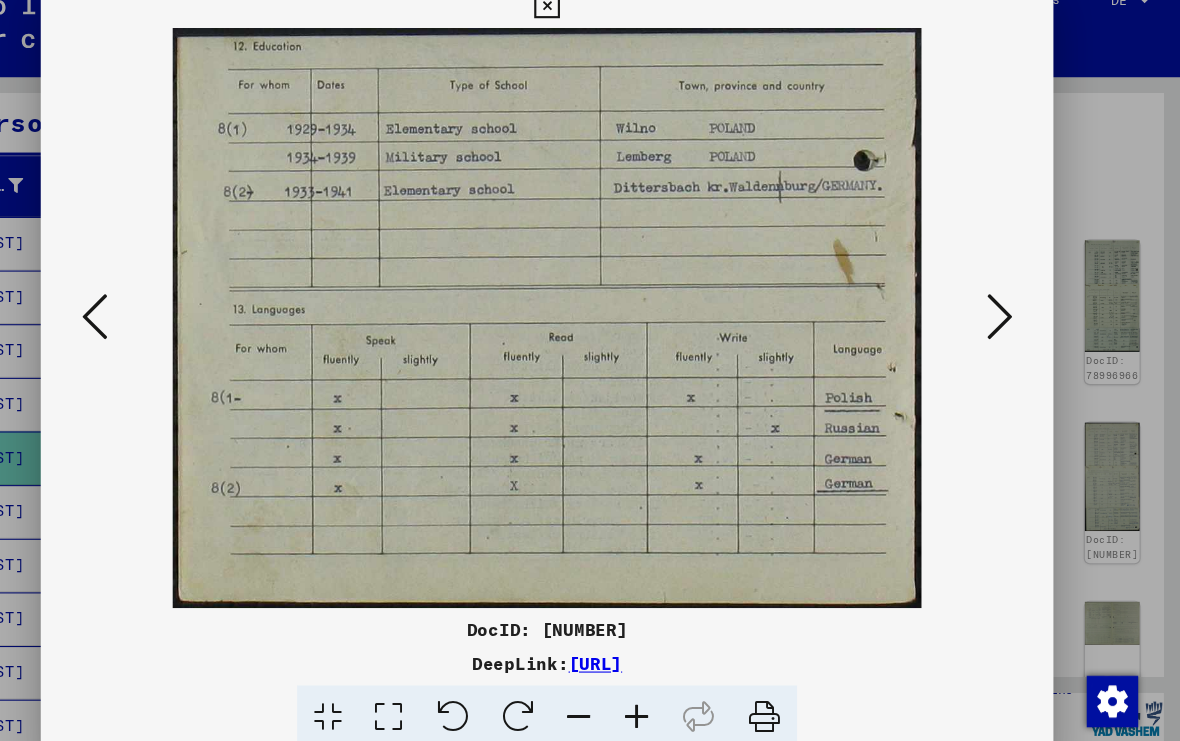click at bounding box center [1012, 319] 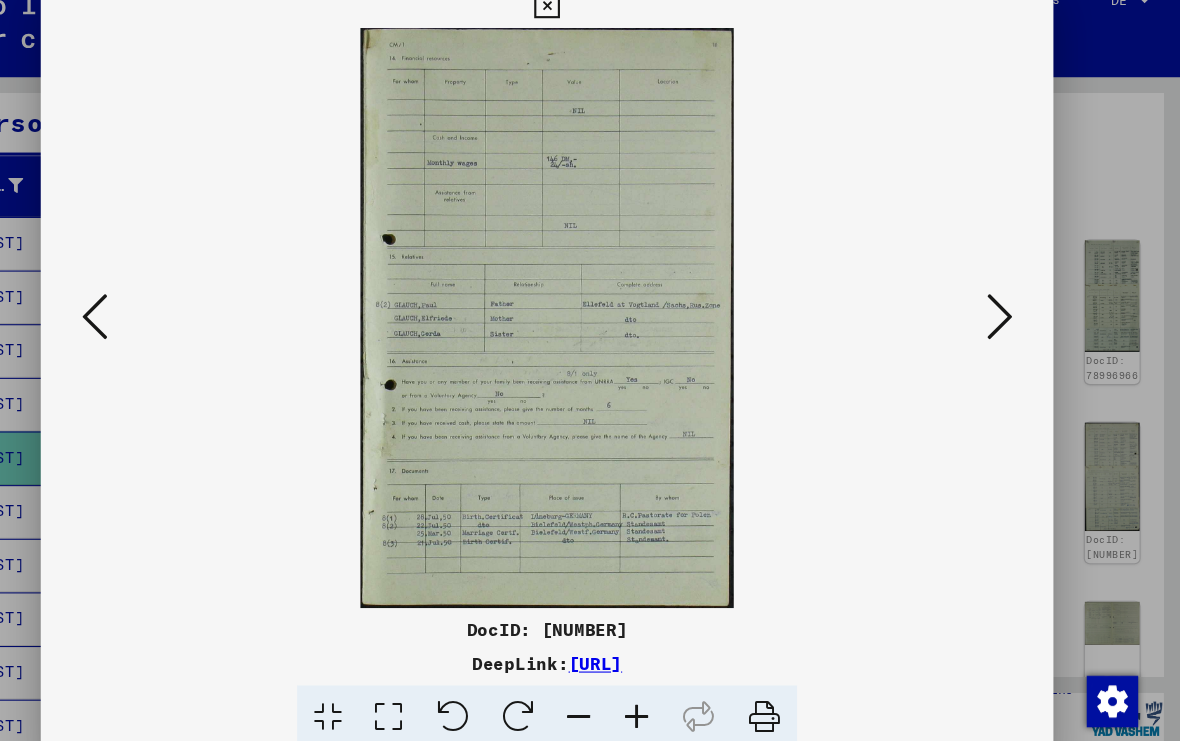 click at bounding box center (590, 320) 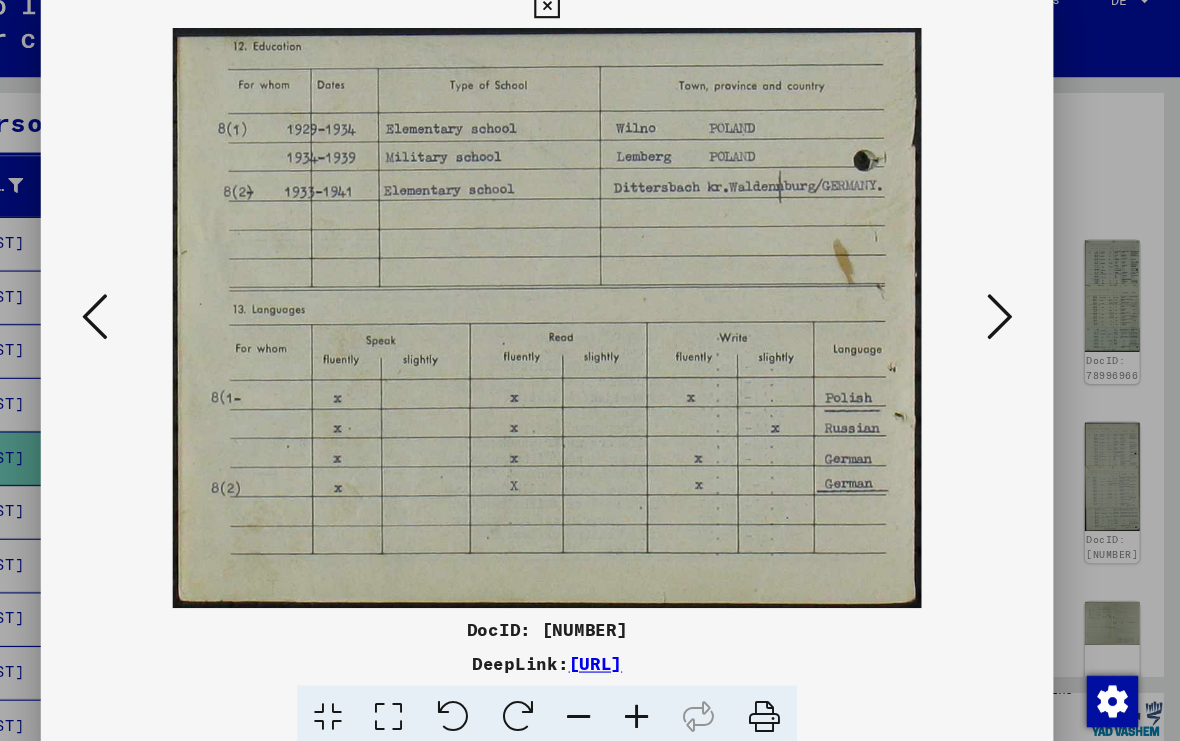 click at bounding box center [1012, 319] 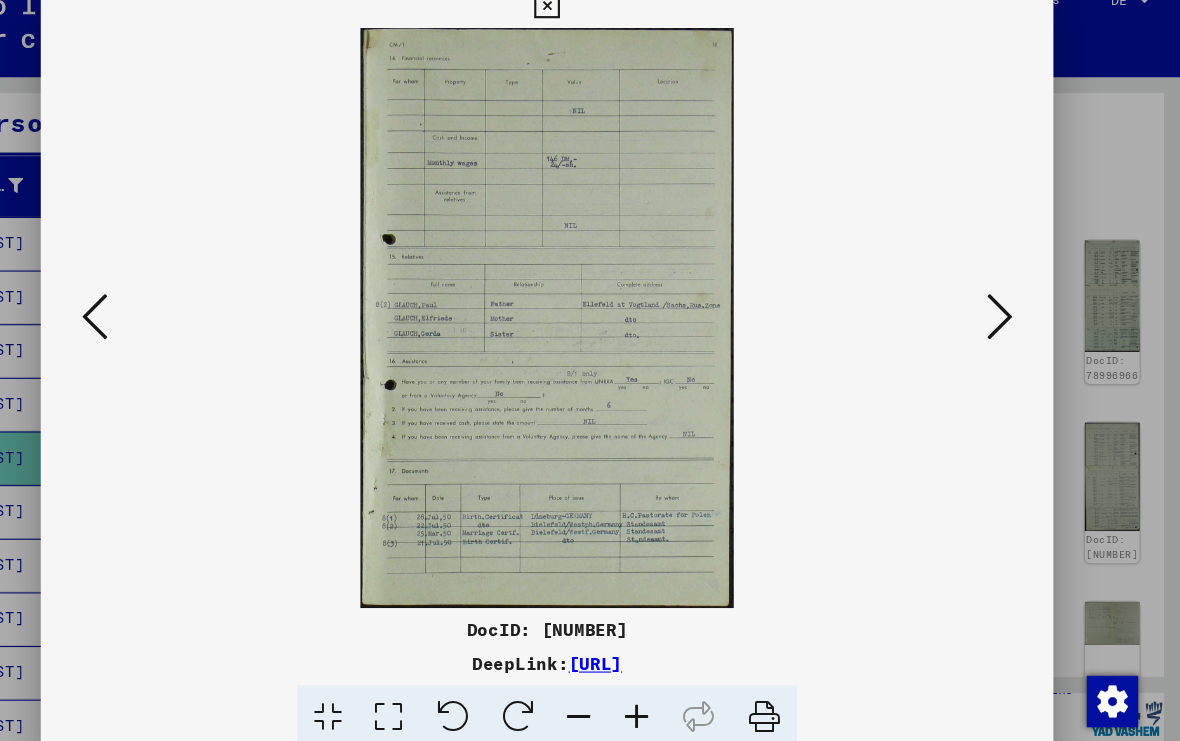 click at bounding box center [1012, 319] 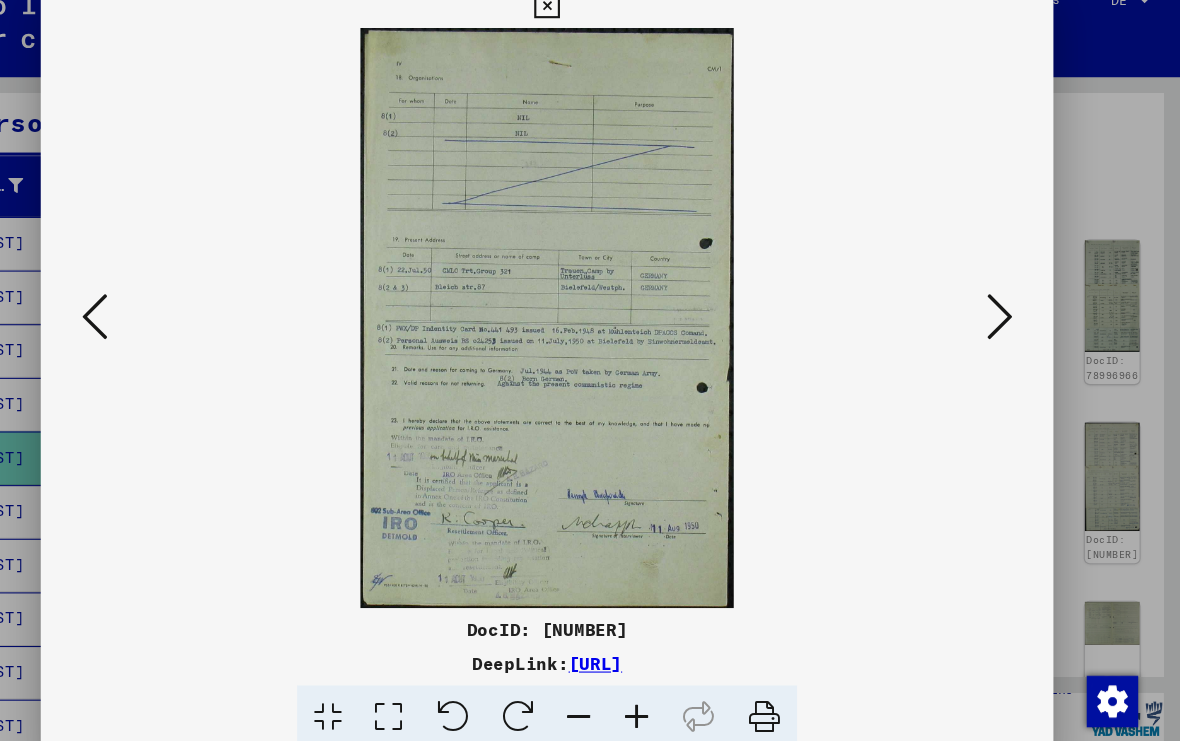 click at bounding box center (1012, 319) 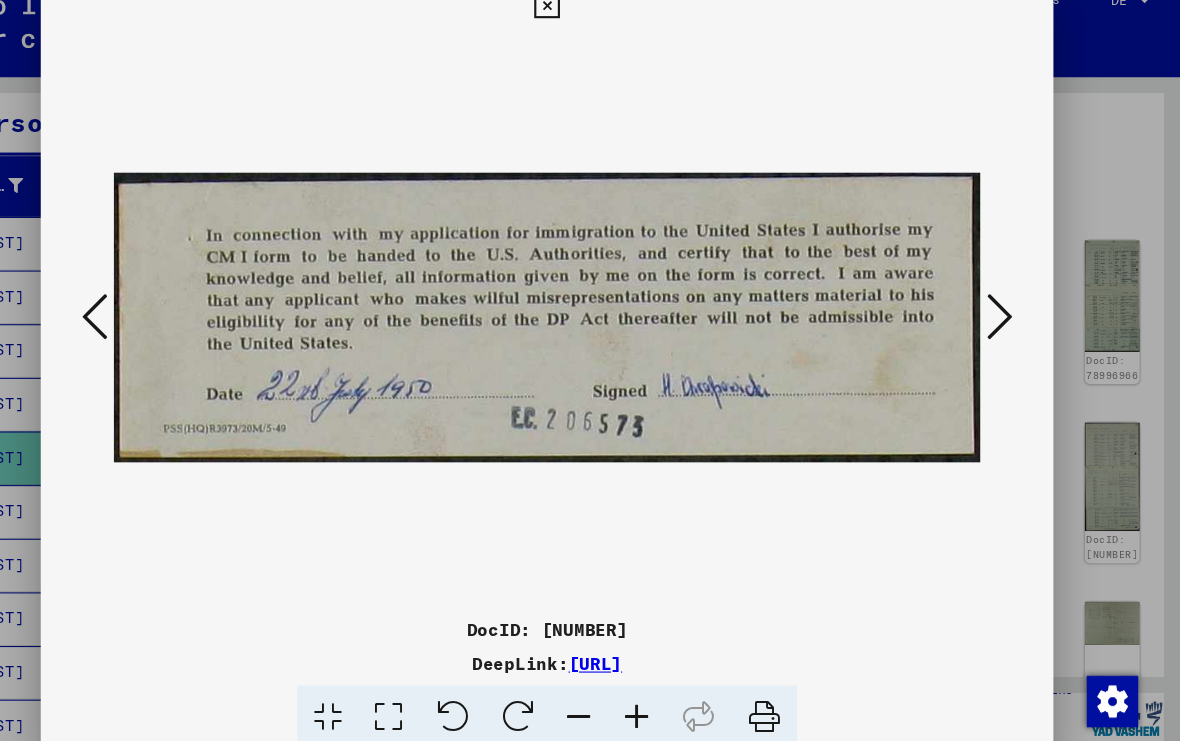 click at bounding box center (1012, 319) 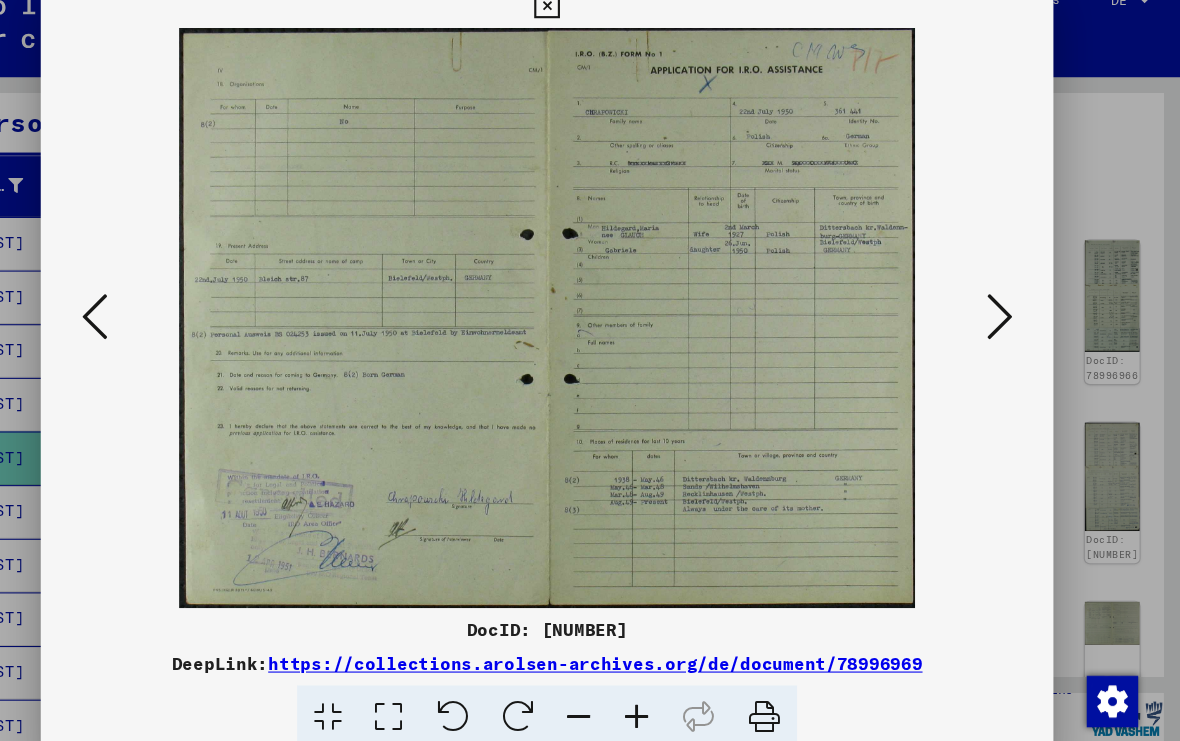 click at bounding box center (1012, 319) 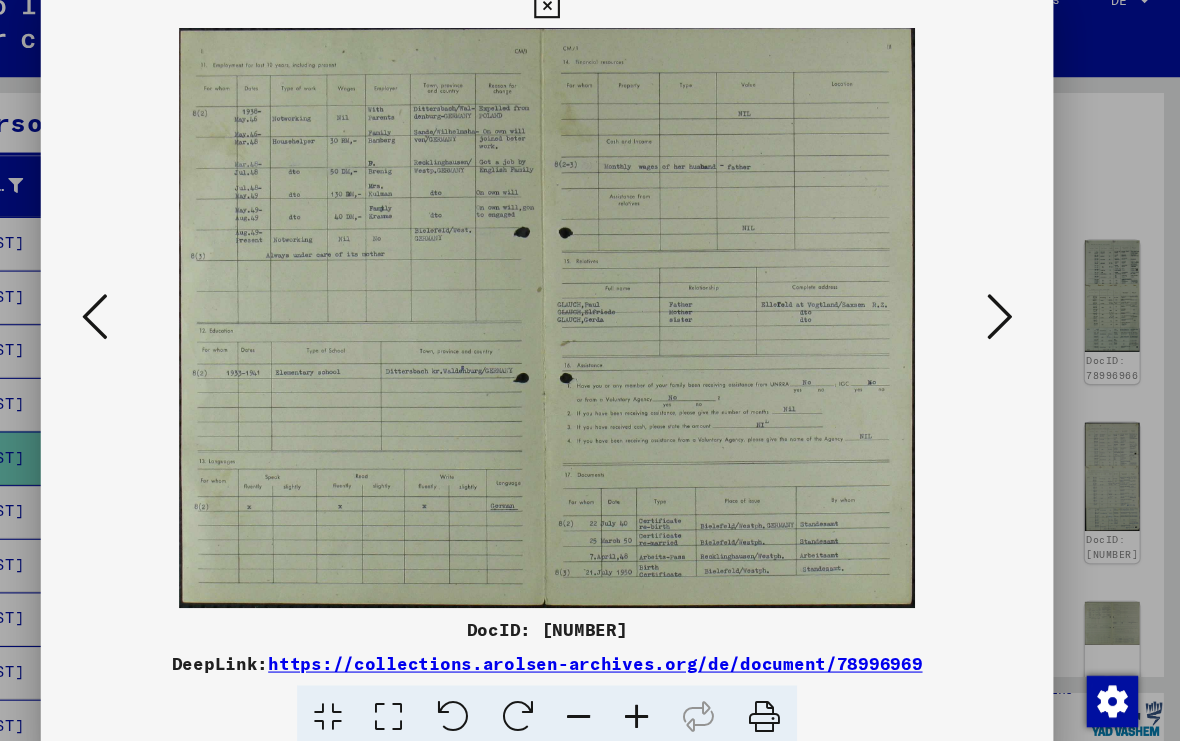 click at bounding box center (1012, 319) 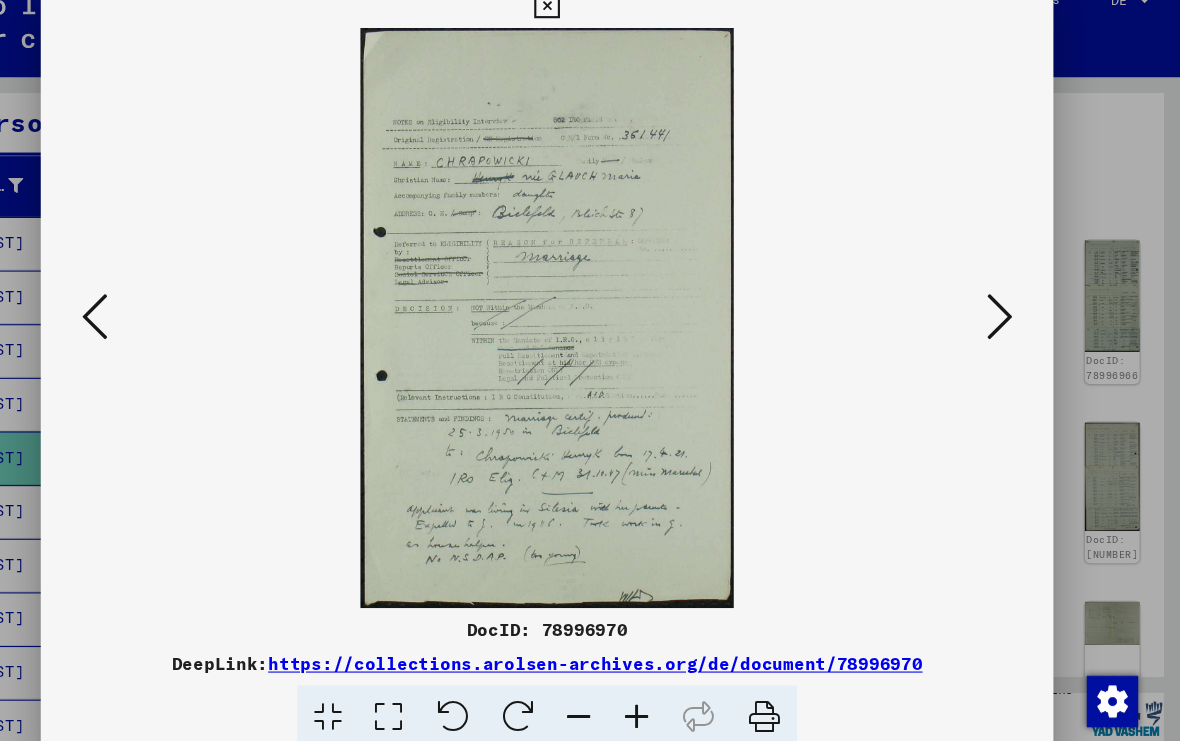 click at bounding box center (1012, 319) 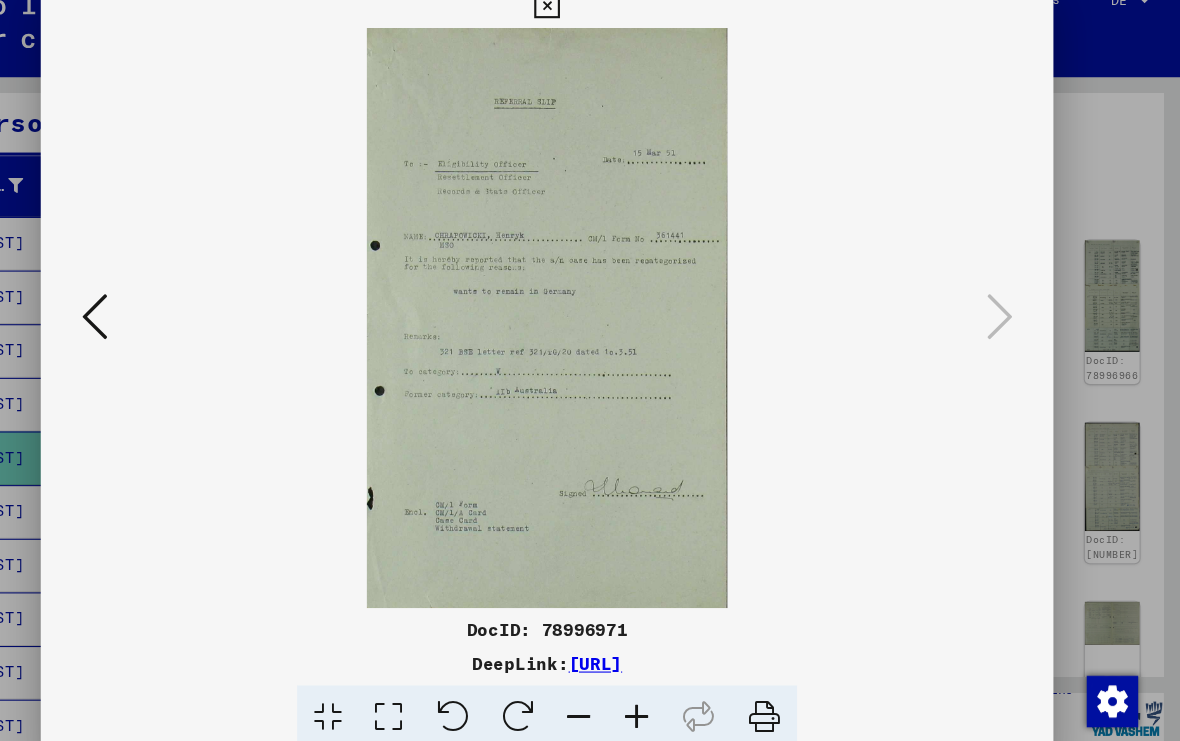 click at bounding box center [590, 370] 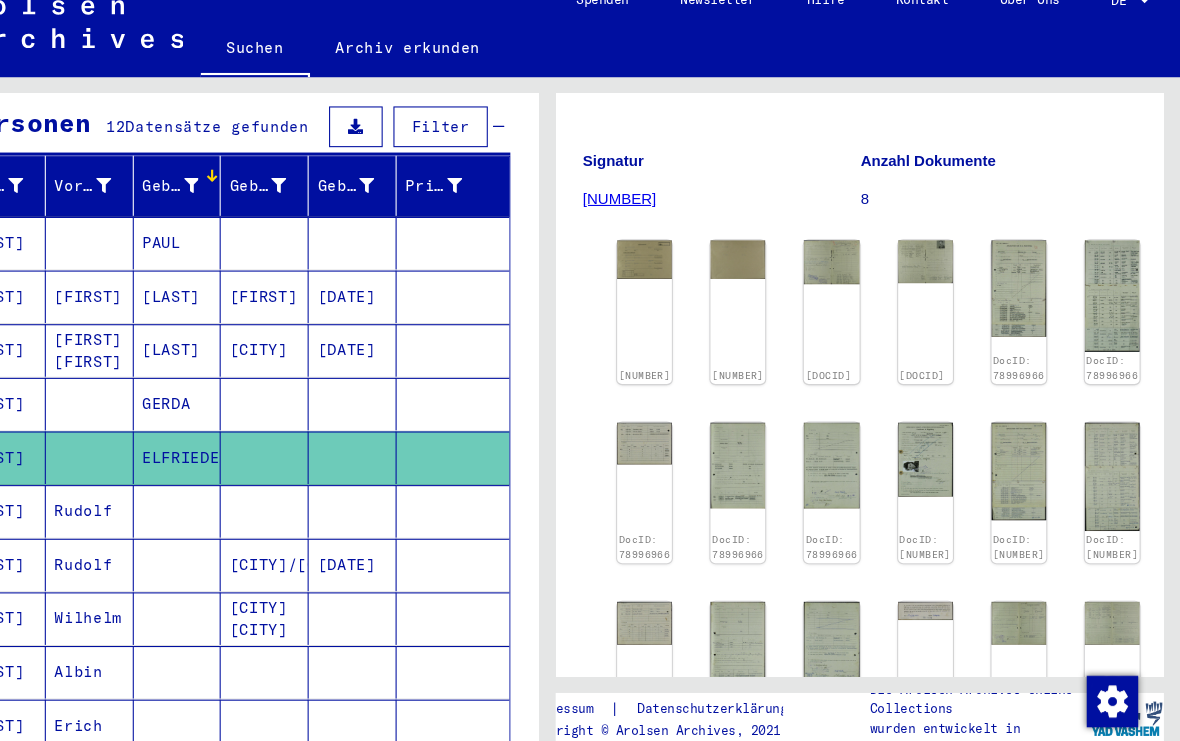 click on "8" 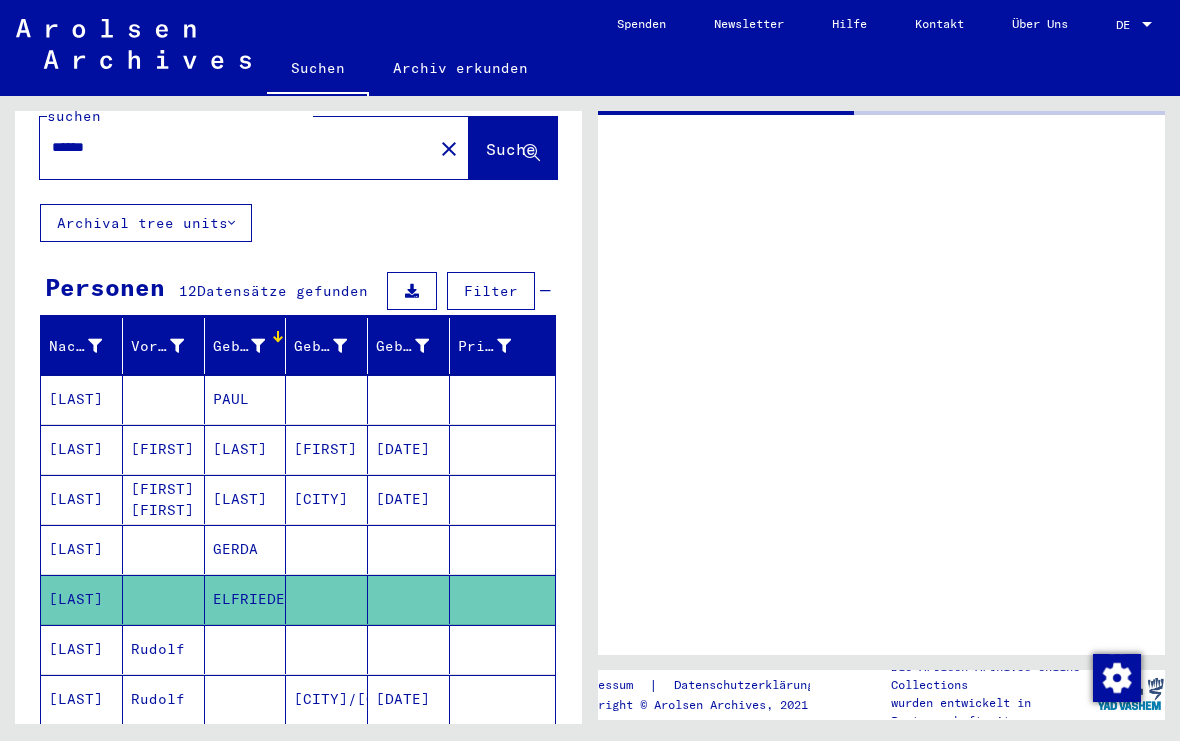 scroll, scrollTop: 7, scrollLeft: 0, axis: vertical 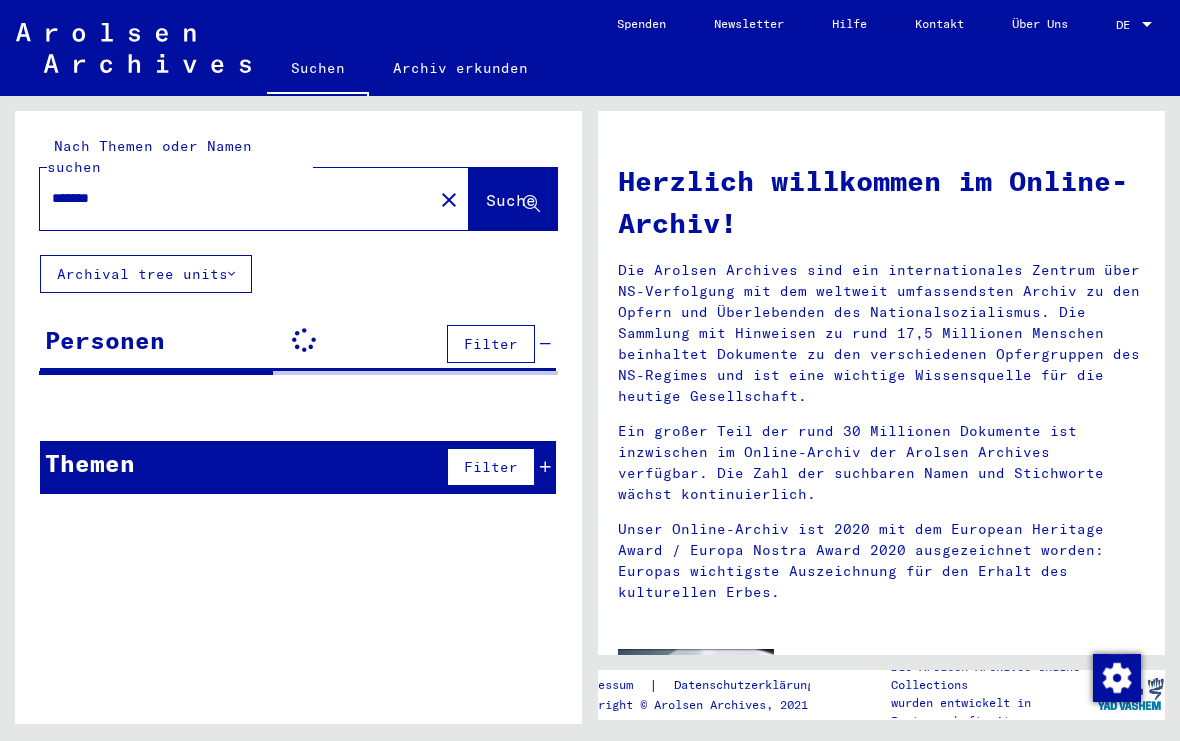type on "******" 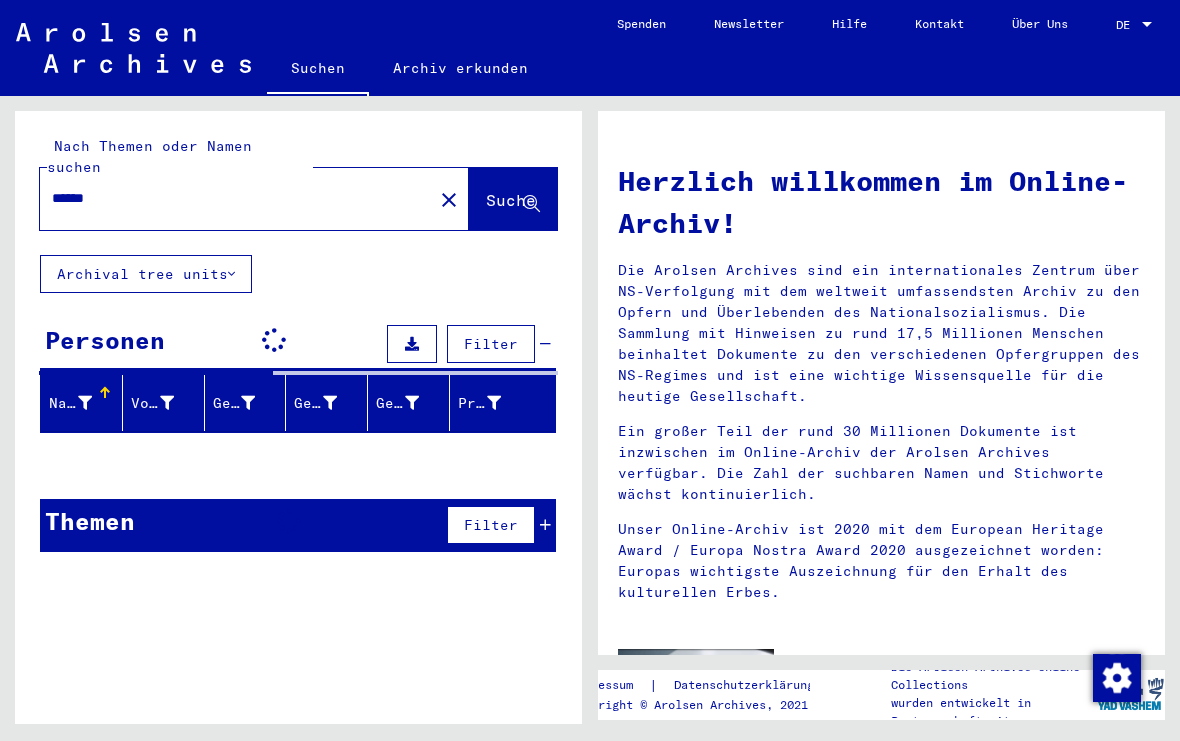 click on "close" 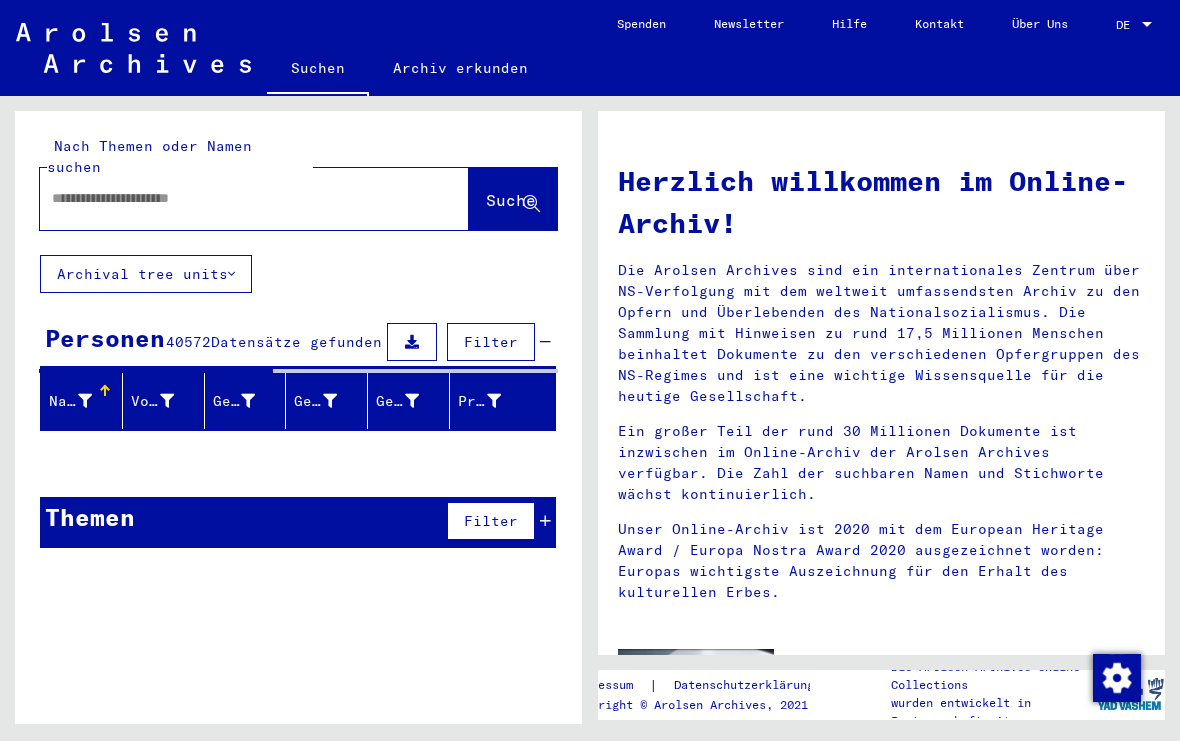 click 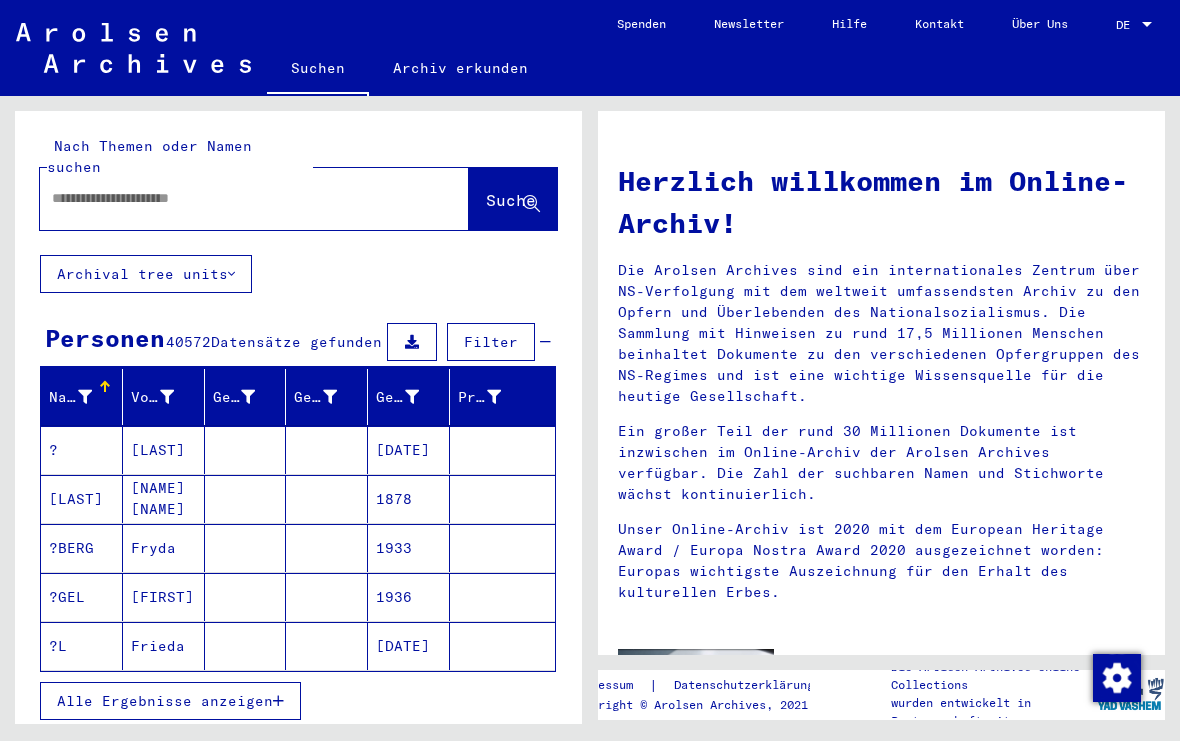 click on "Nach Themen oder Namen suchen  Suche" 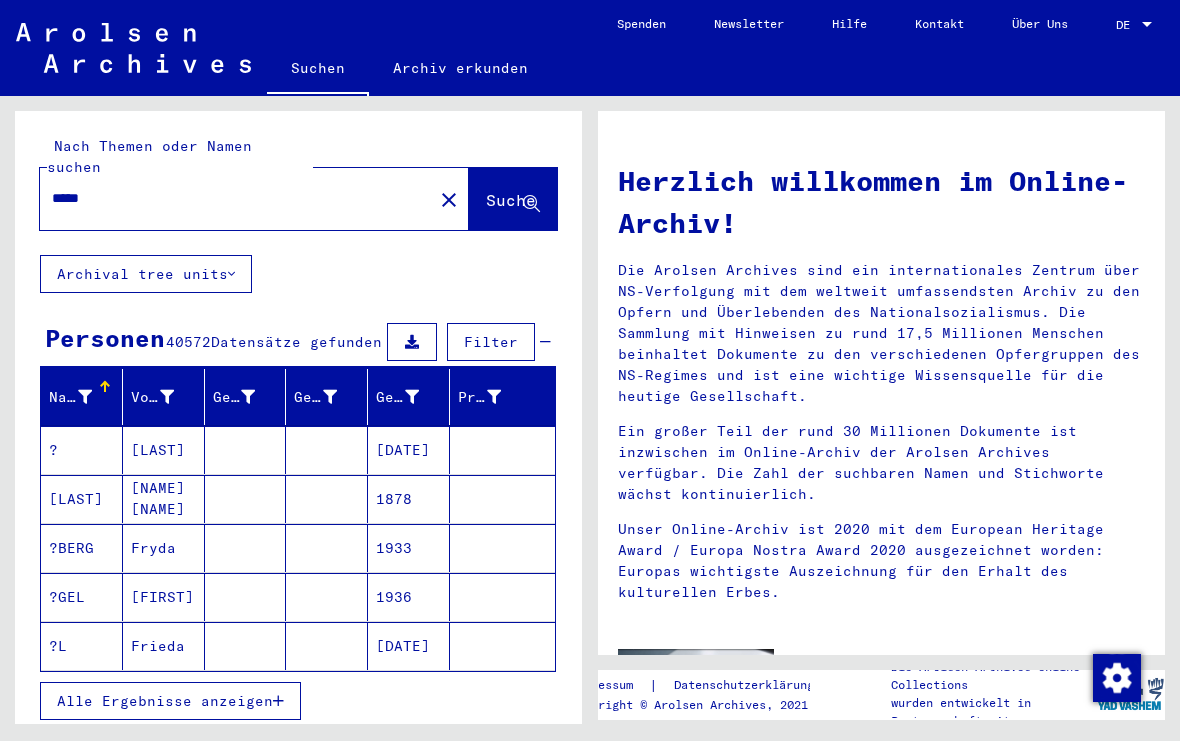 type on "*****" 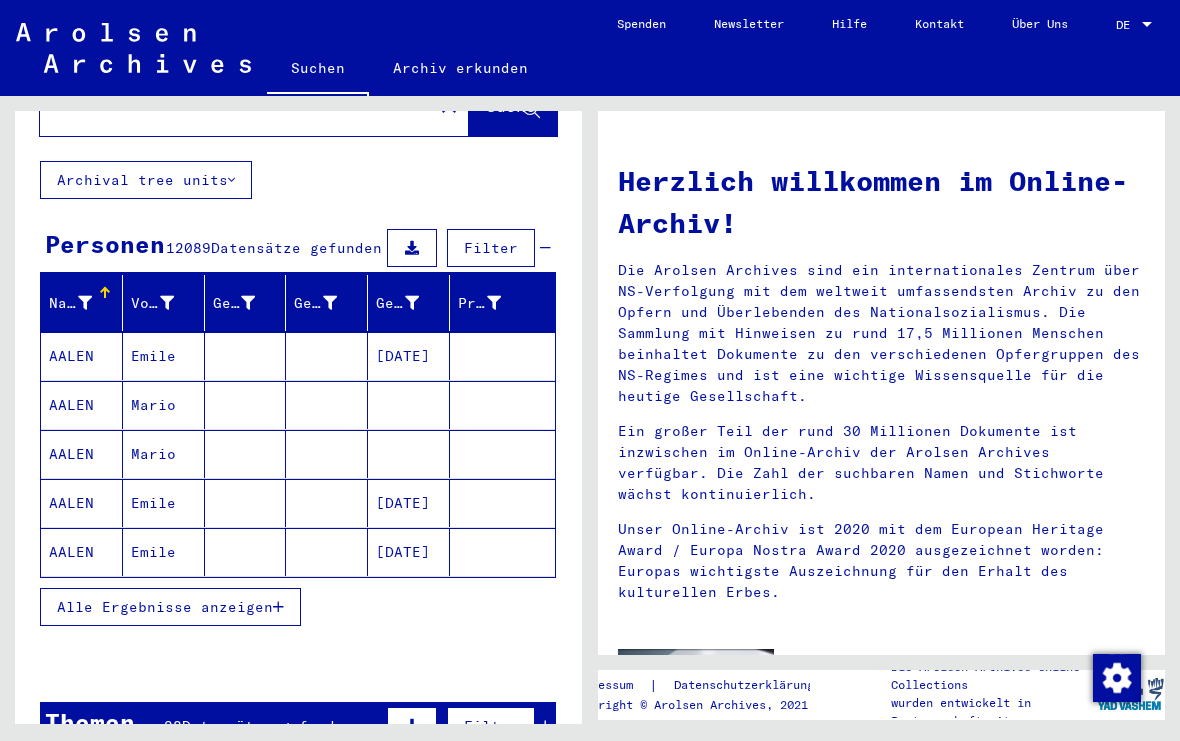 scroll, scrollTop: 95, scrollLeft: 0, axis: vertical 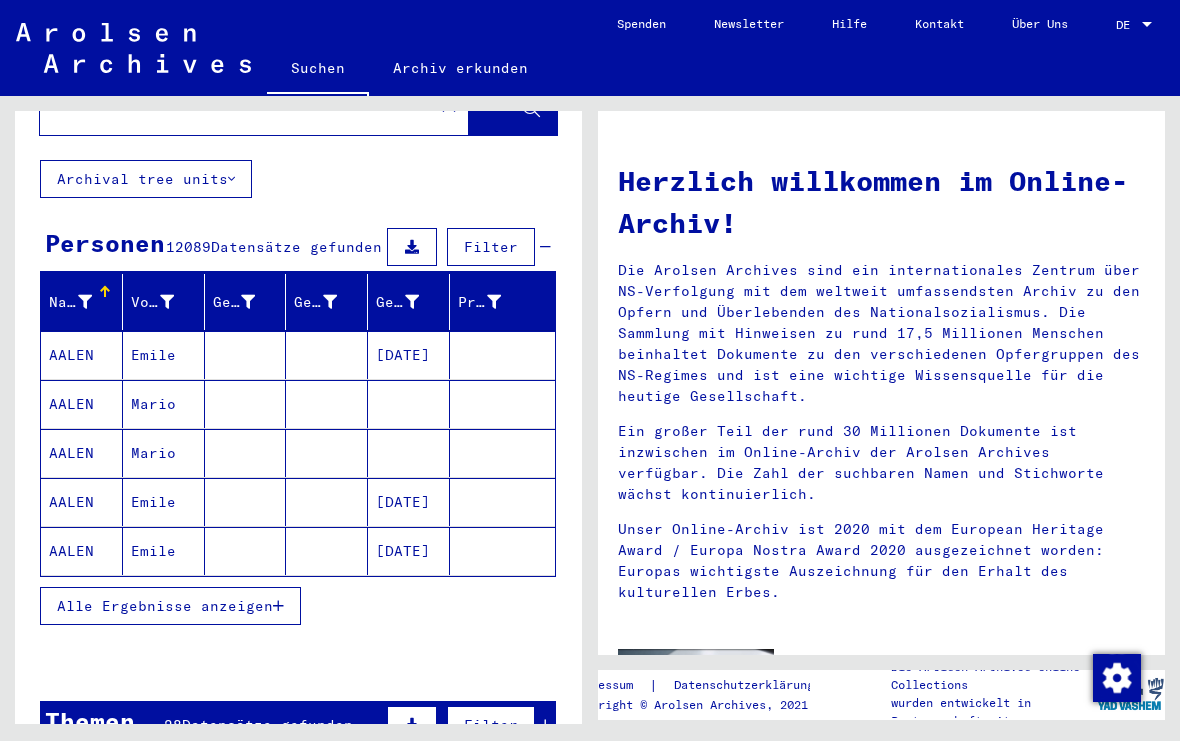 click at bounding box center [85, 302] 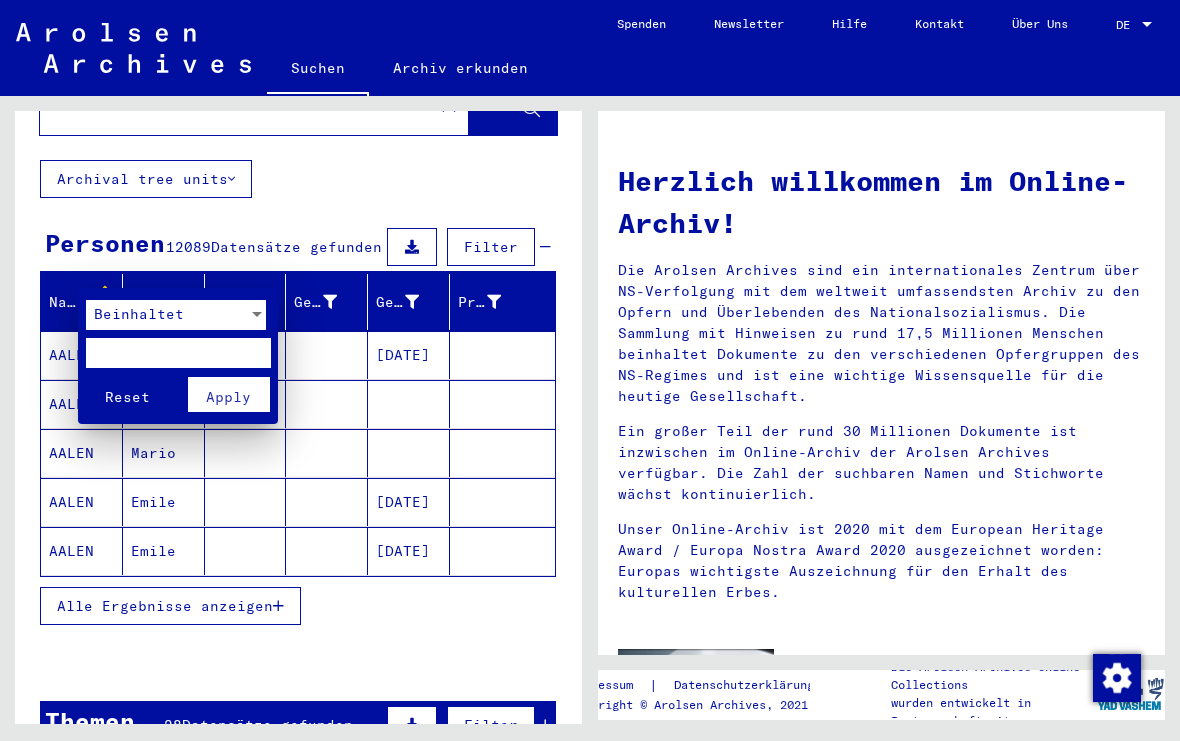 click at bounding box center (590, 370) 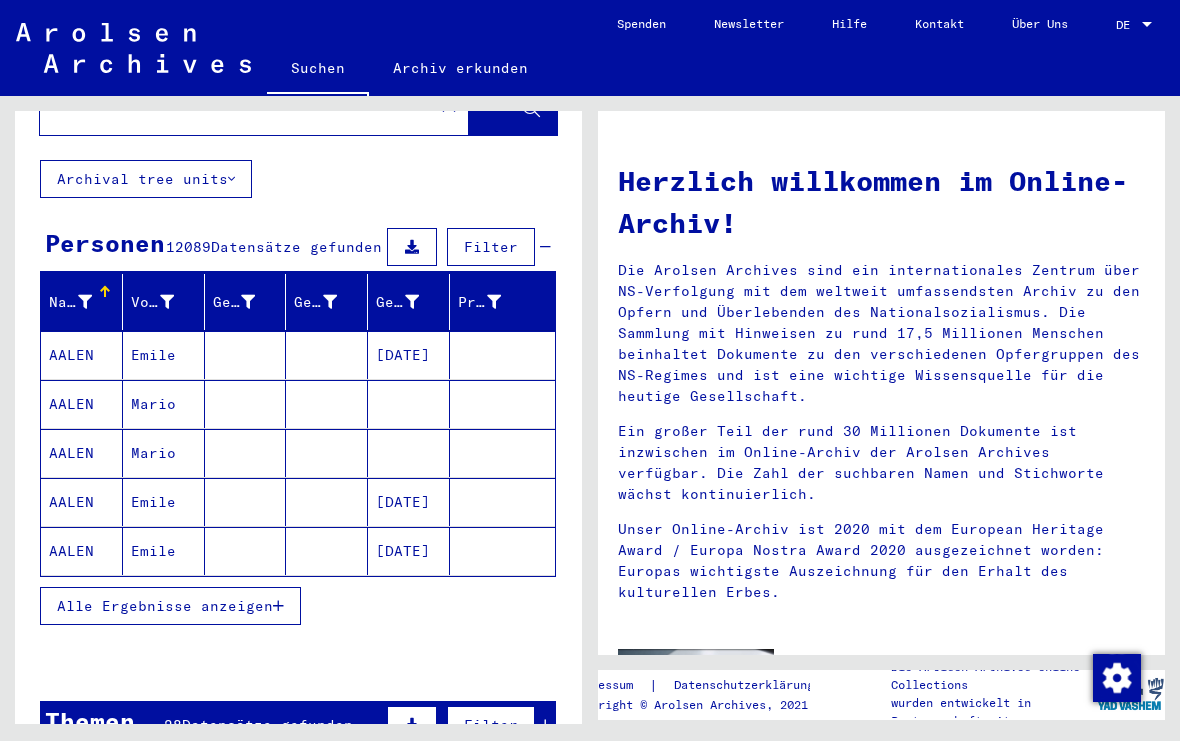 click on "Nachname" at bounding box center [85, 302] 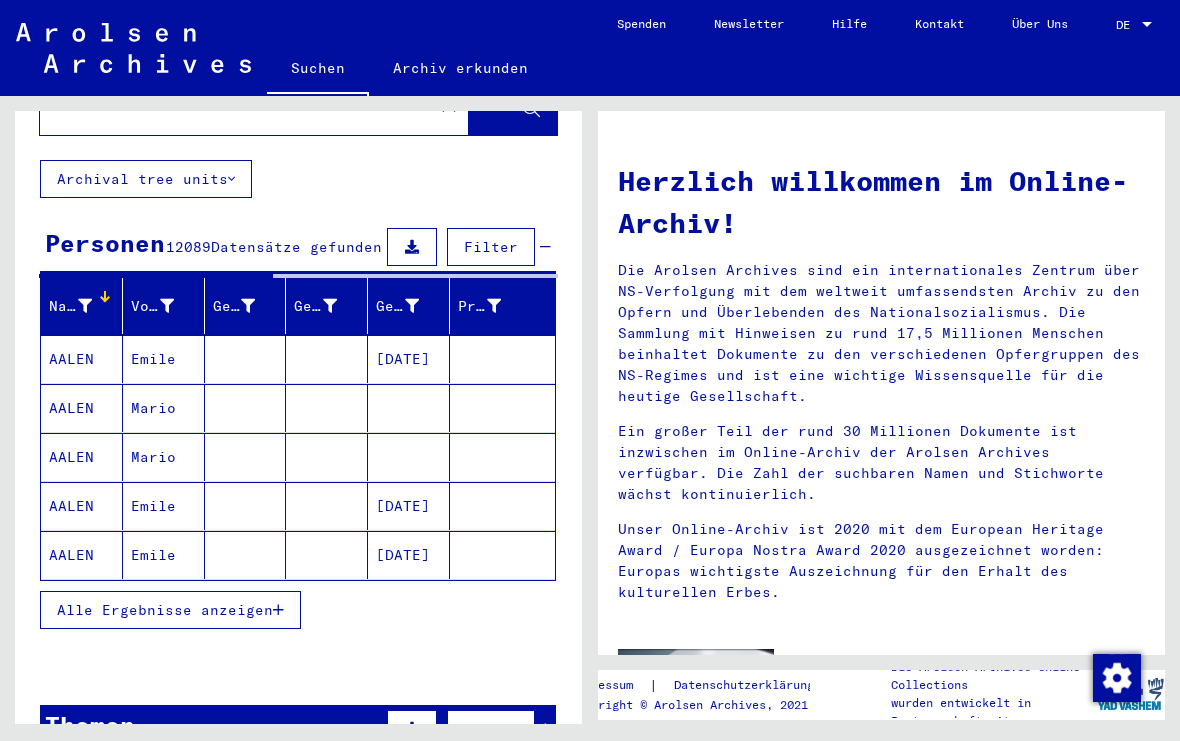 click on "Nachname" at bounding box center (70, 306) 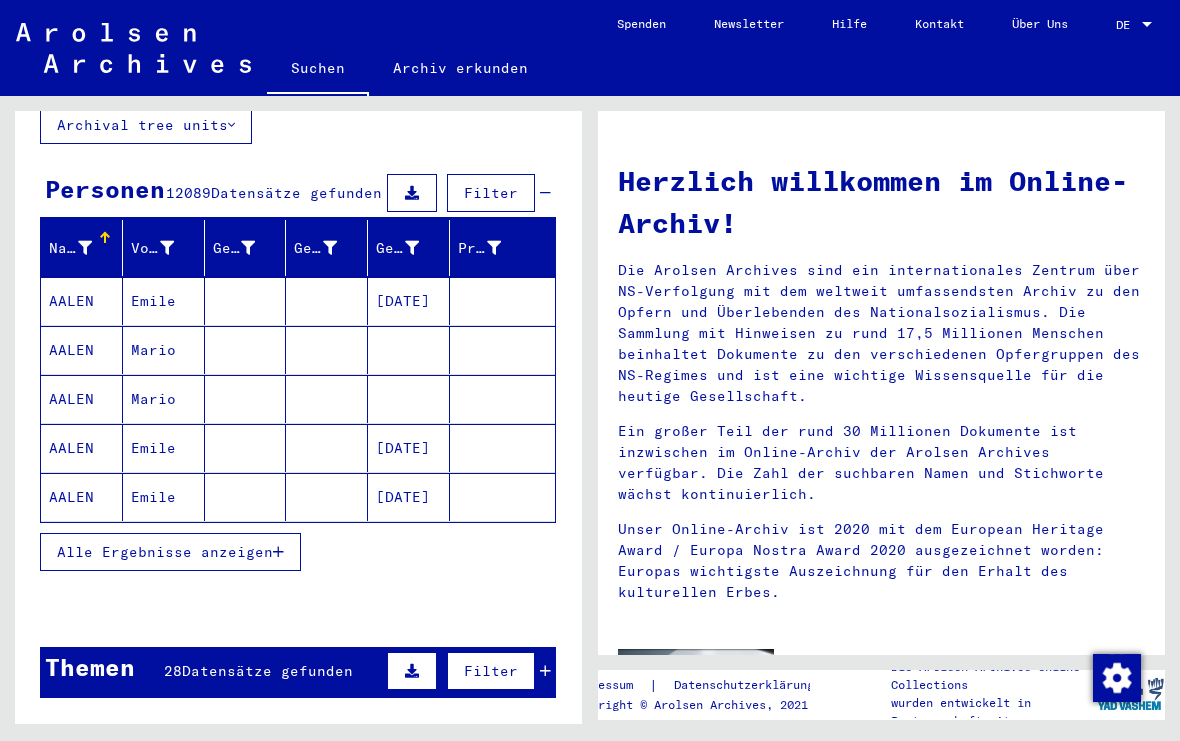 scroll, scrollTop: 144, scrollLeft: 0, axis: vertical 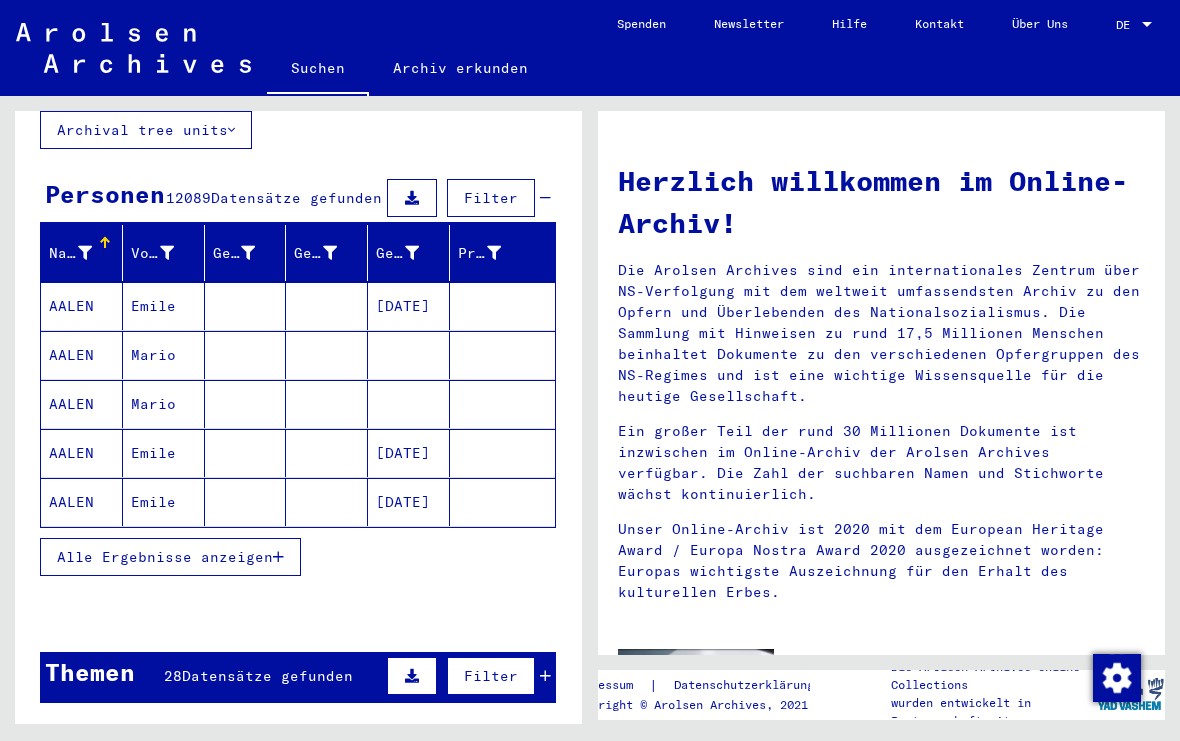 click on "Alle Ergebnisse anzeigen" at bounding box center (170, 557) 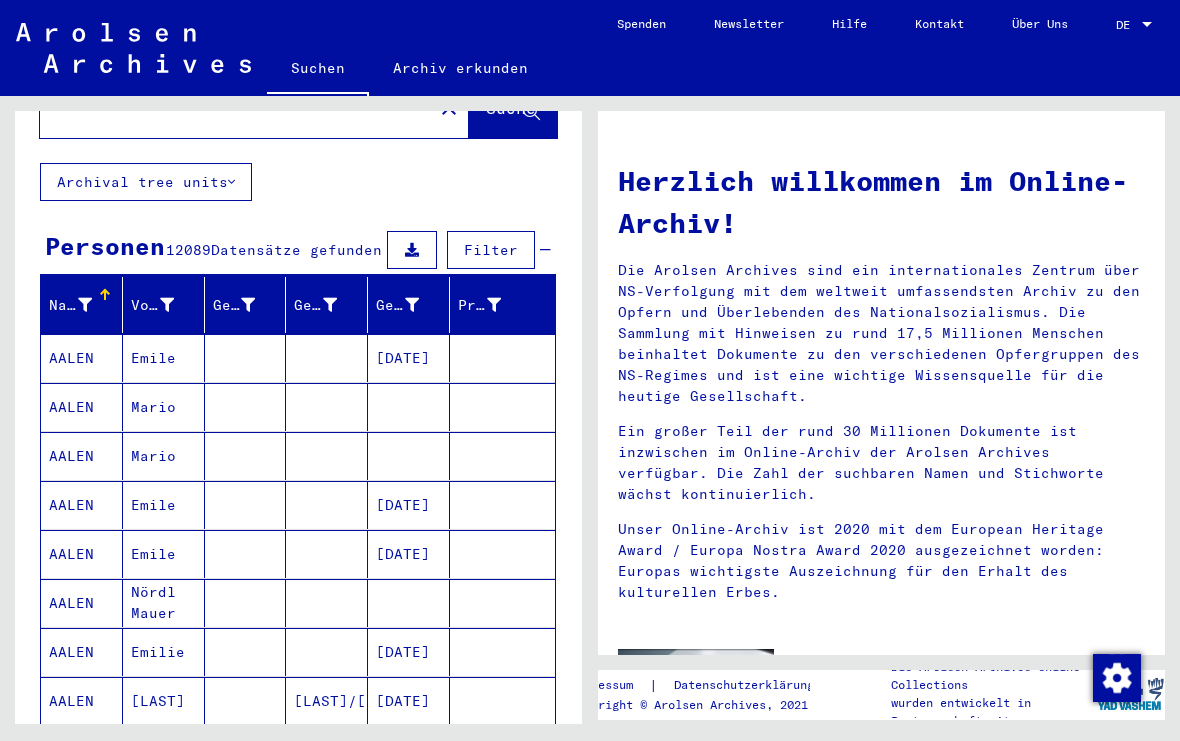 scroll, scrollTop: 93, scrollLeft: 0, axis: vertical 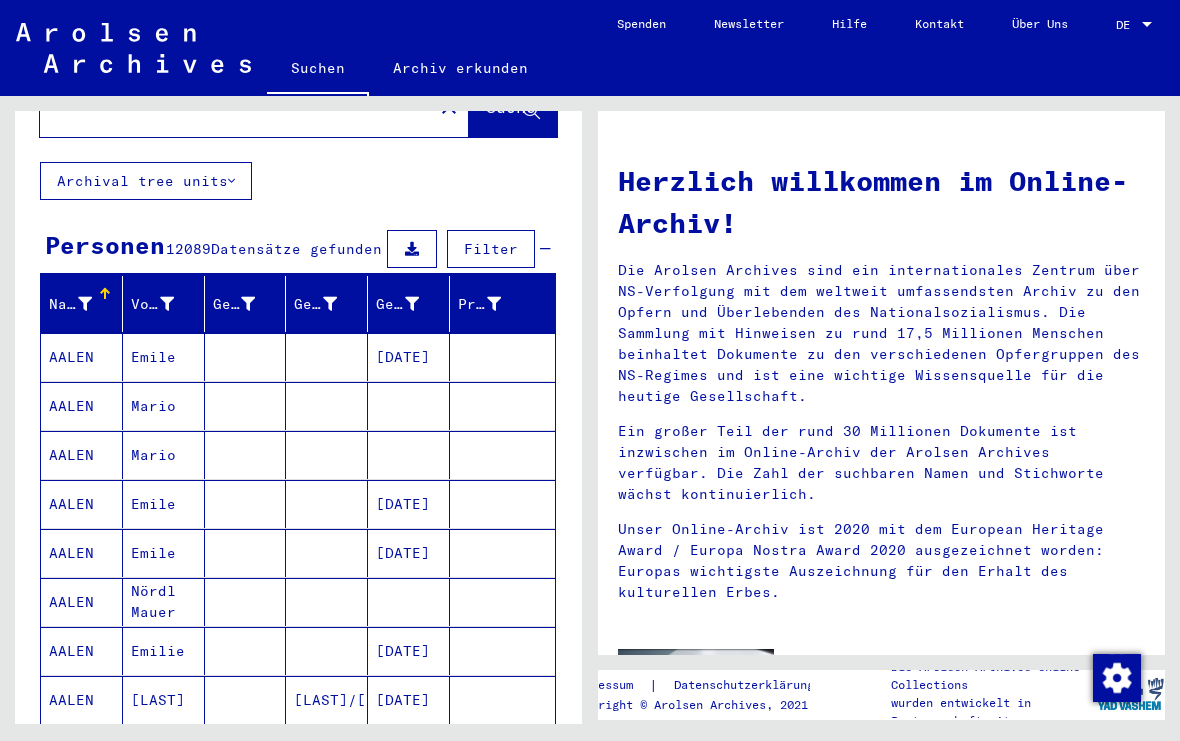 click on "Prisoner #" at bounding box center (482, 304) 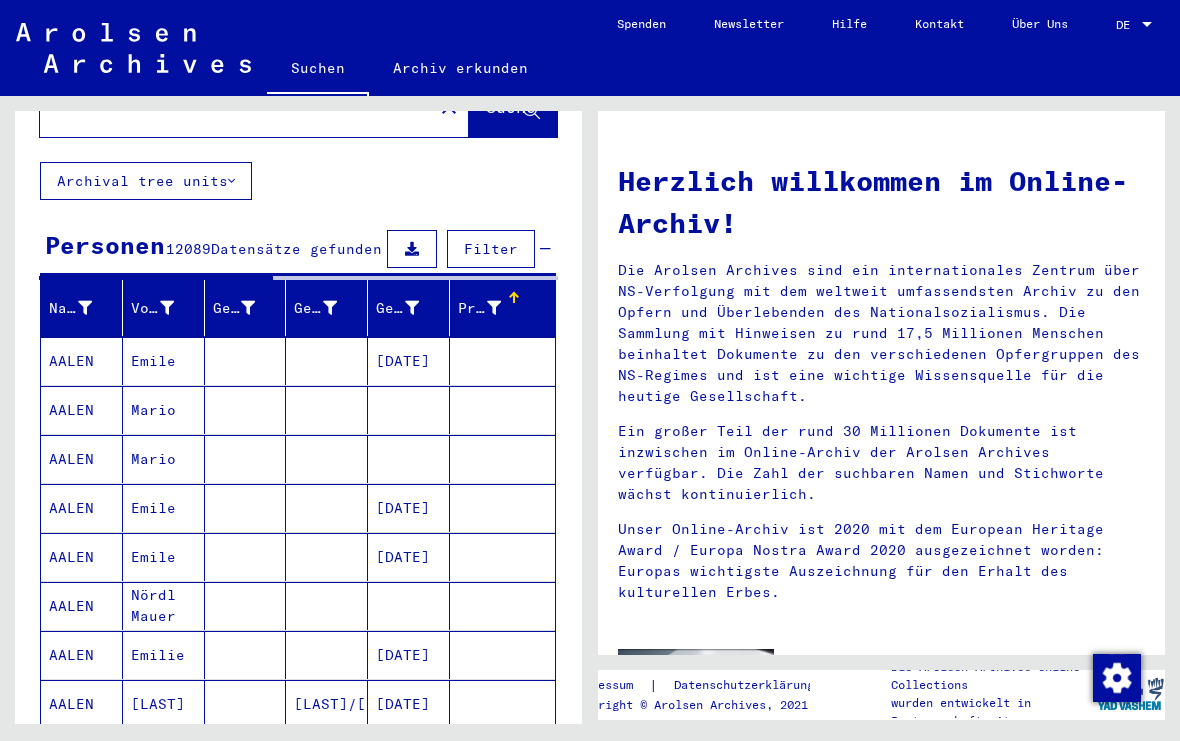 click at bounding box center [514, 298] 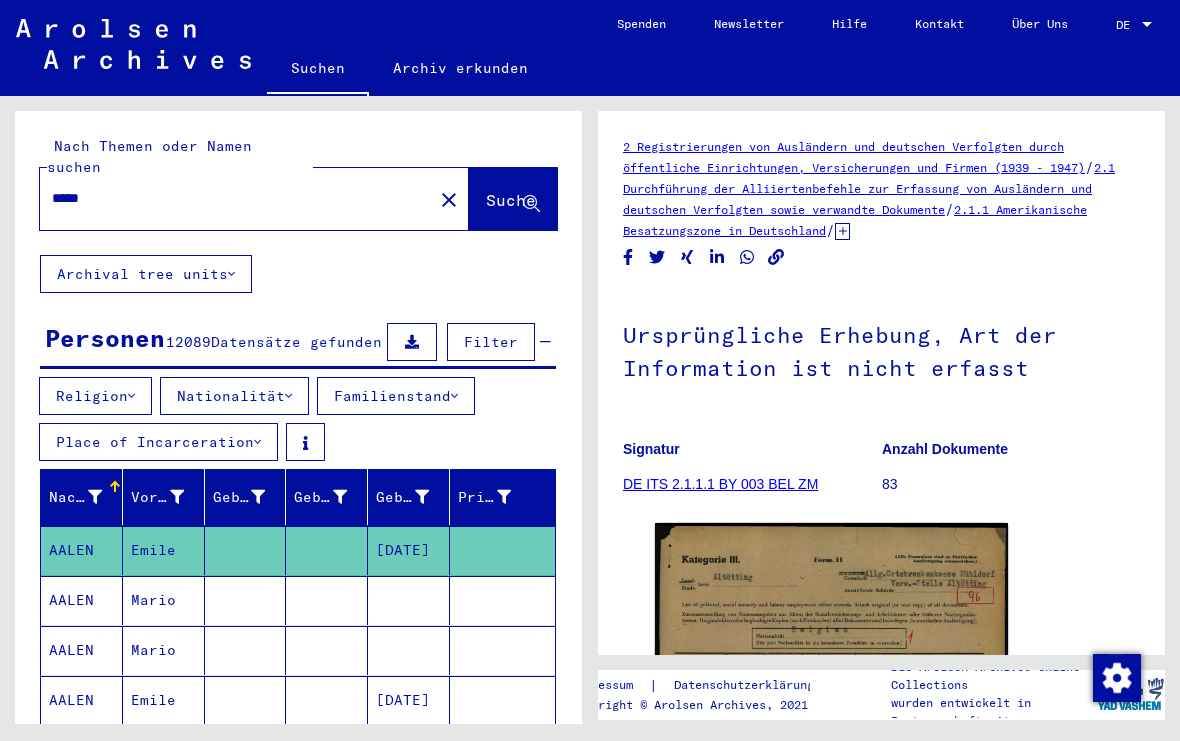 scroll, scrollTop: 0, scrollLeft: 0, axis: both 